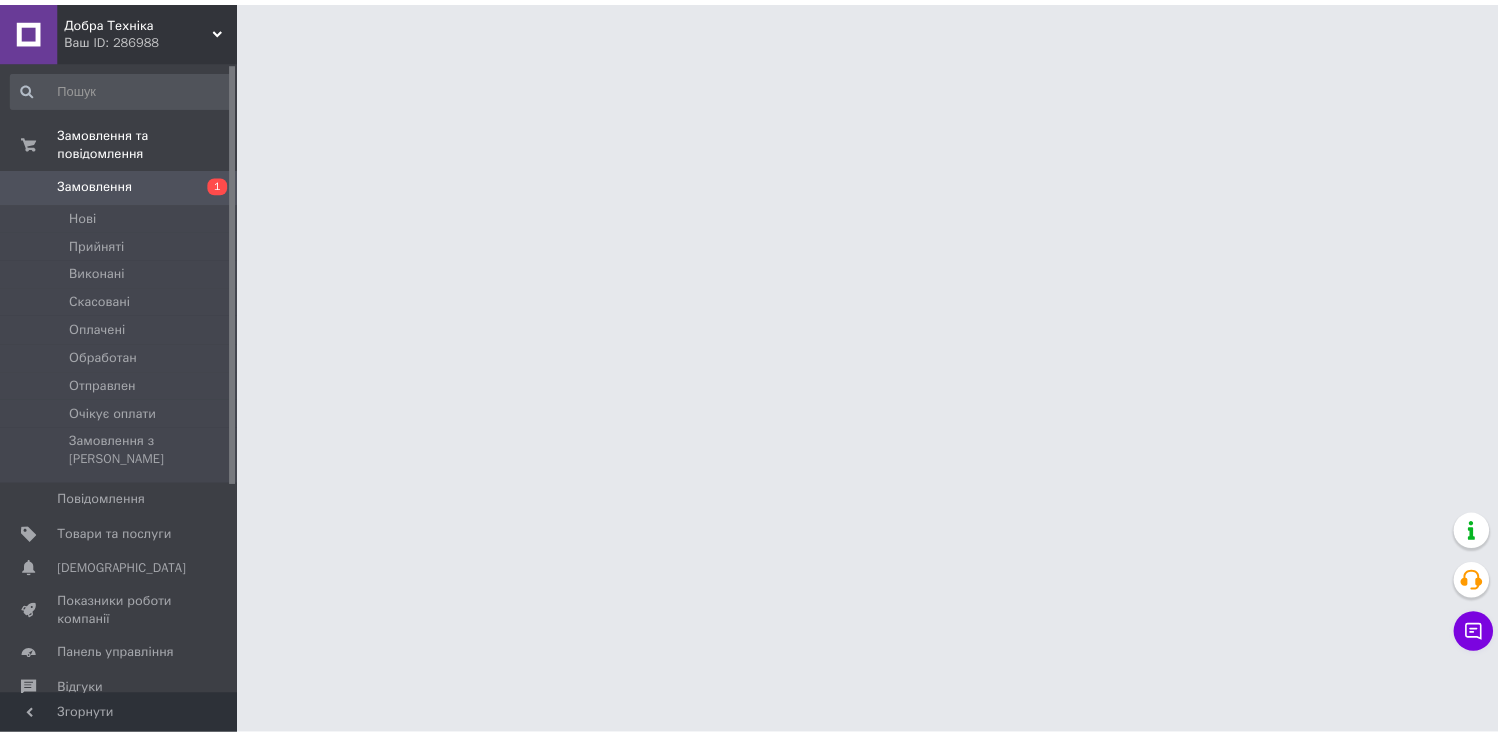 scroll, scrollTop: 0, scrollLeft: 0, axis: both 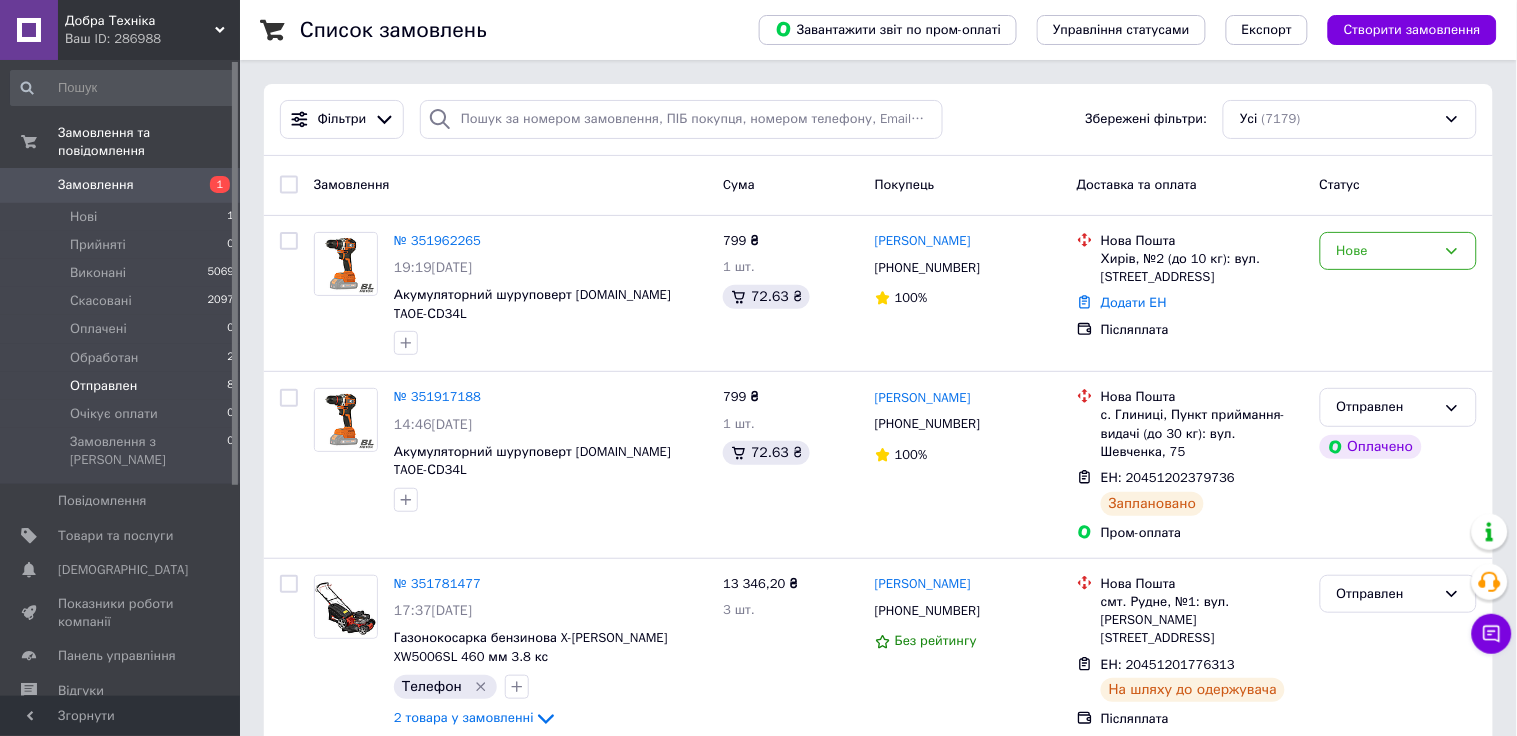 click on "Отправлен" at bounding box center [103, 386] 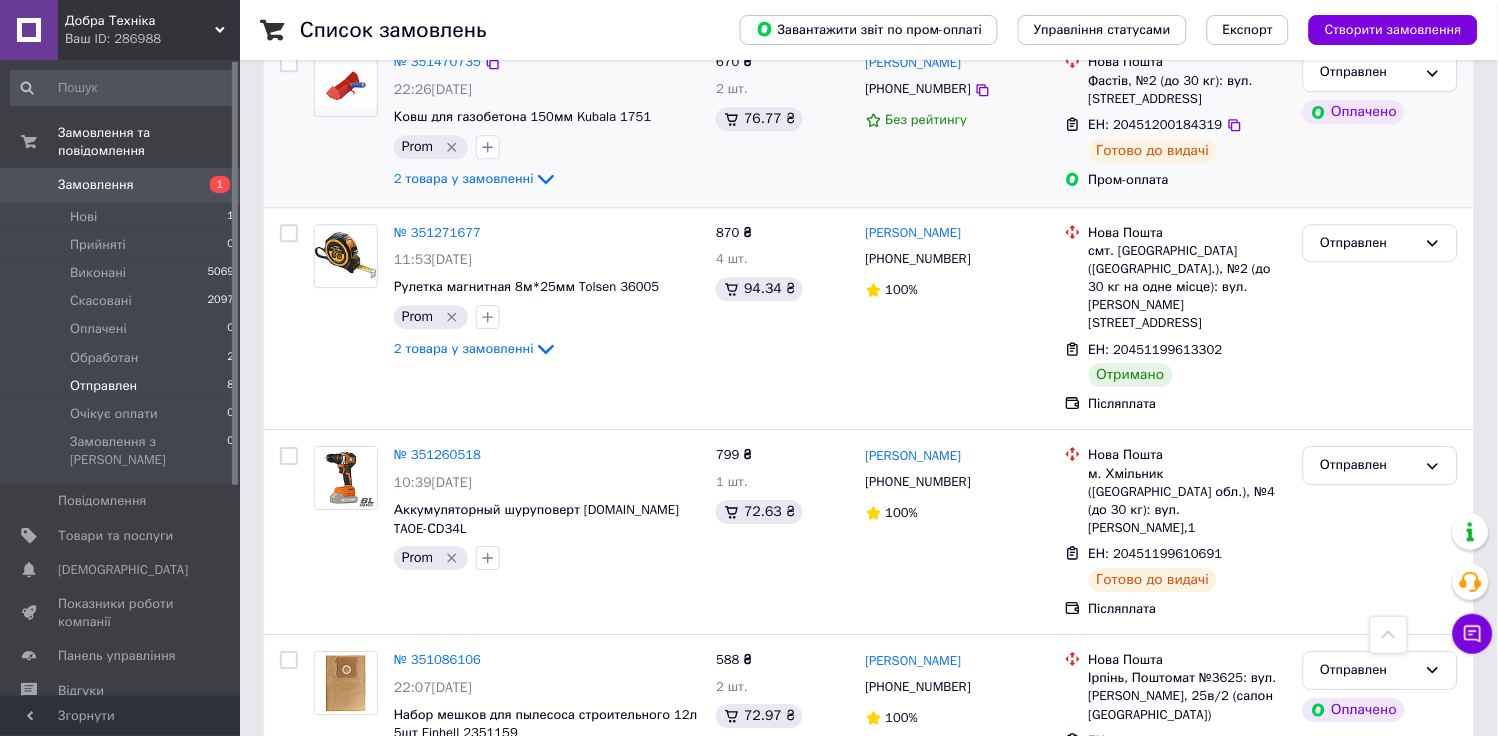 scroll, scrollTop: 918, scrollLeft: 0, axis: vertical 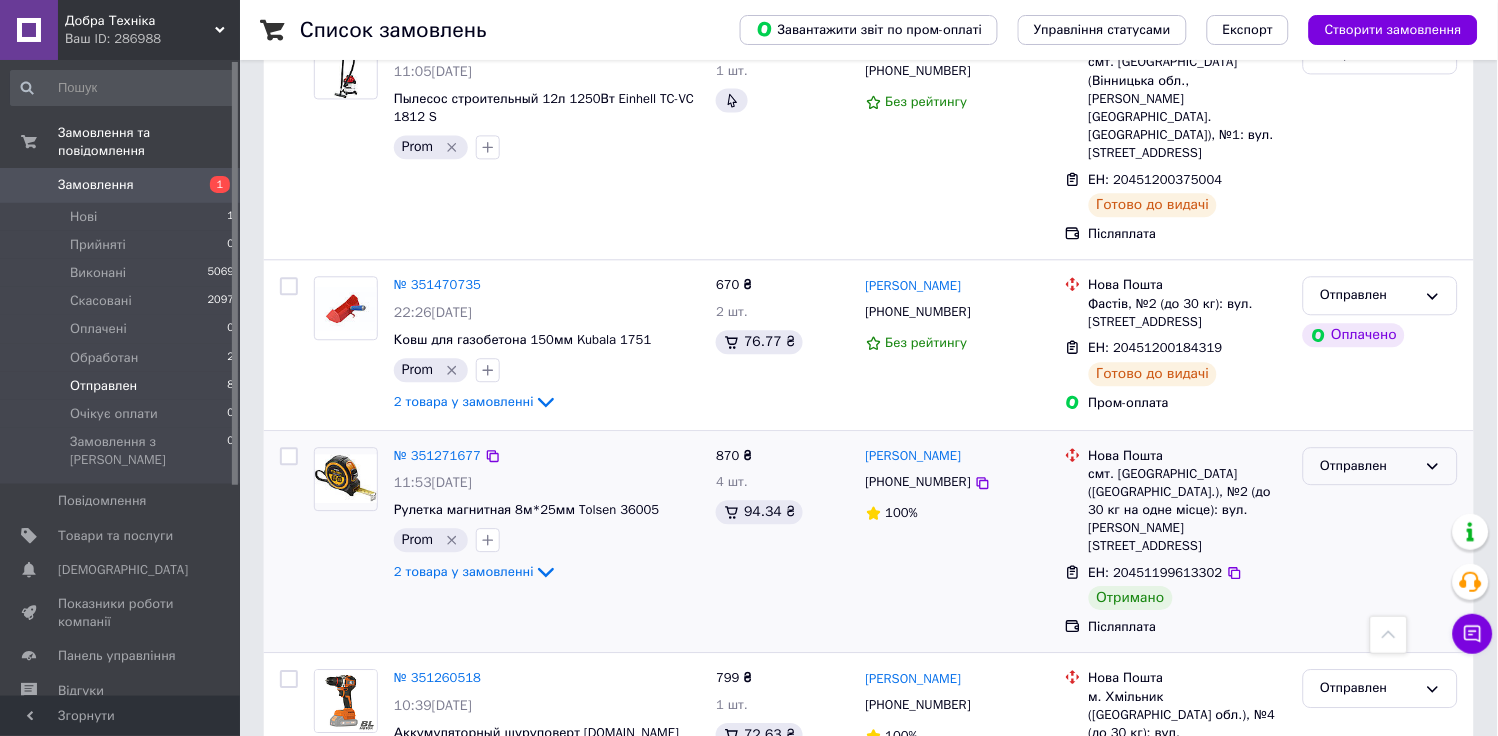 click on "Отправлен" at bounding box center [1368, 466] 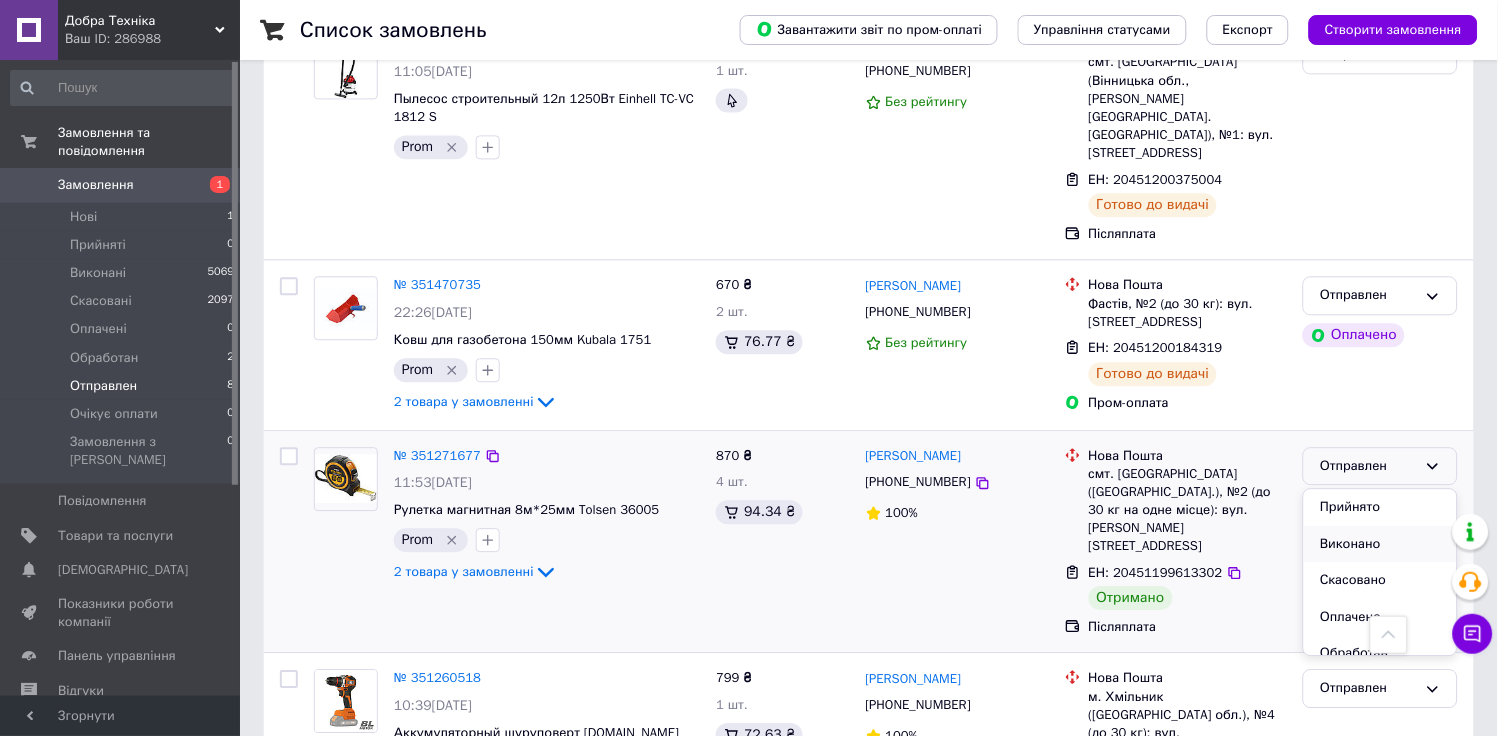 click on "Виконано" at bounding box center [1380, 544] 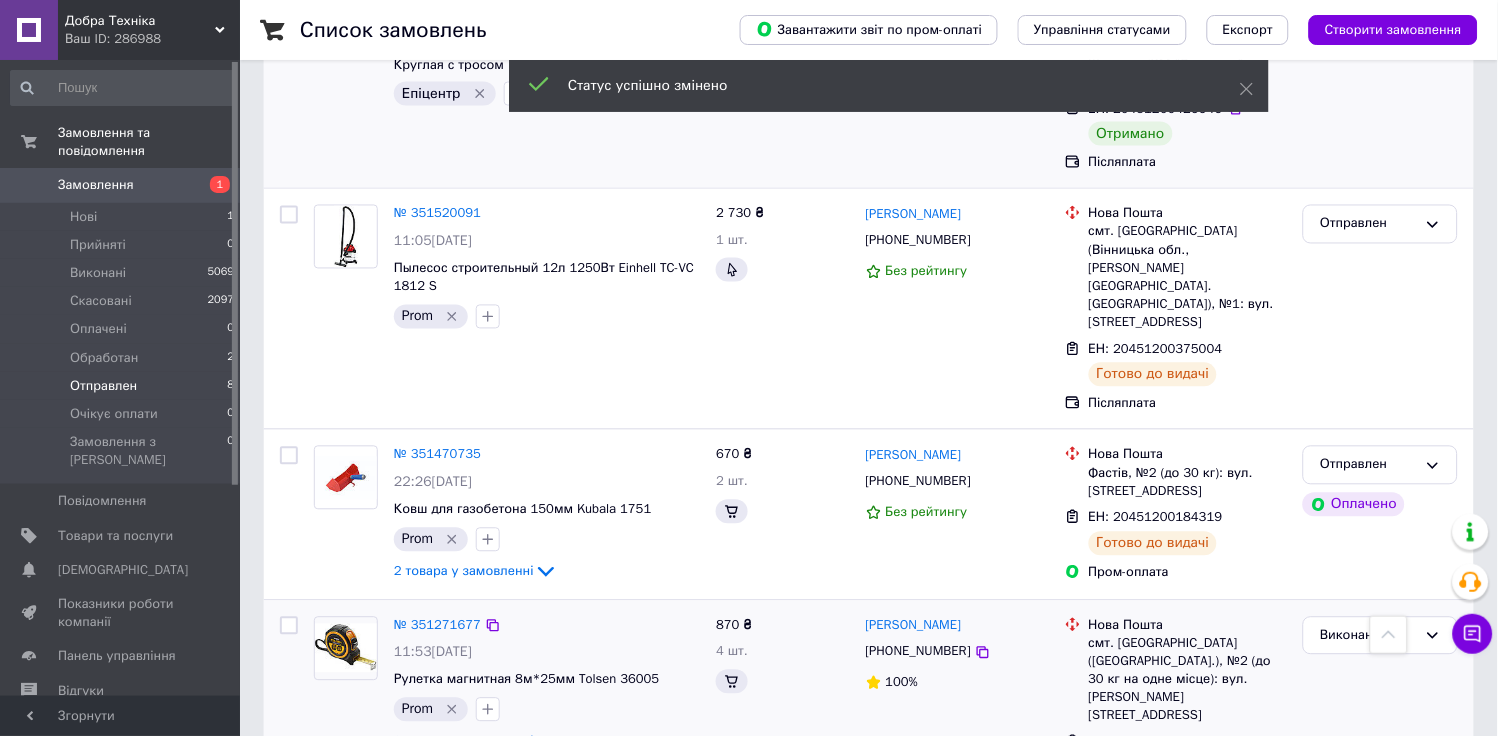 scroll, scrollTop: 362, scrollLeft: 0, axis: vertical 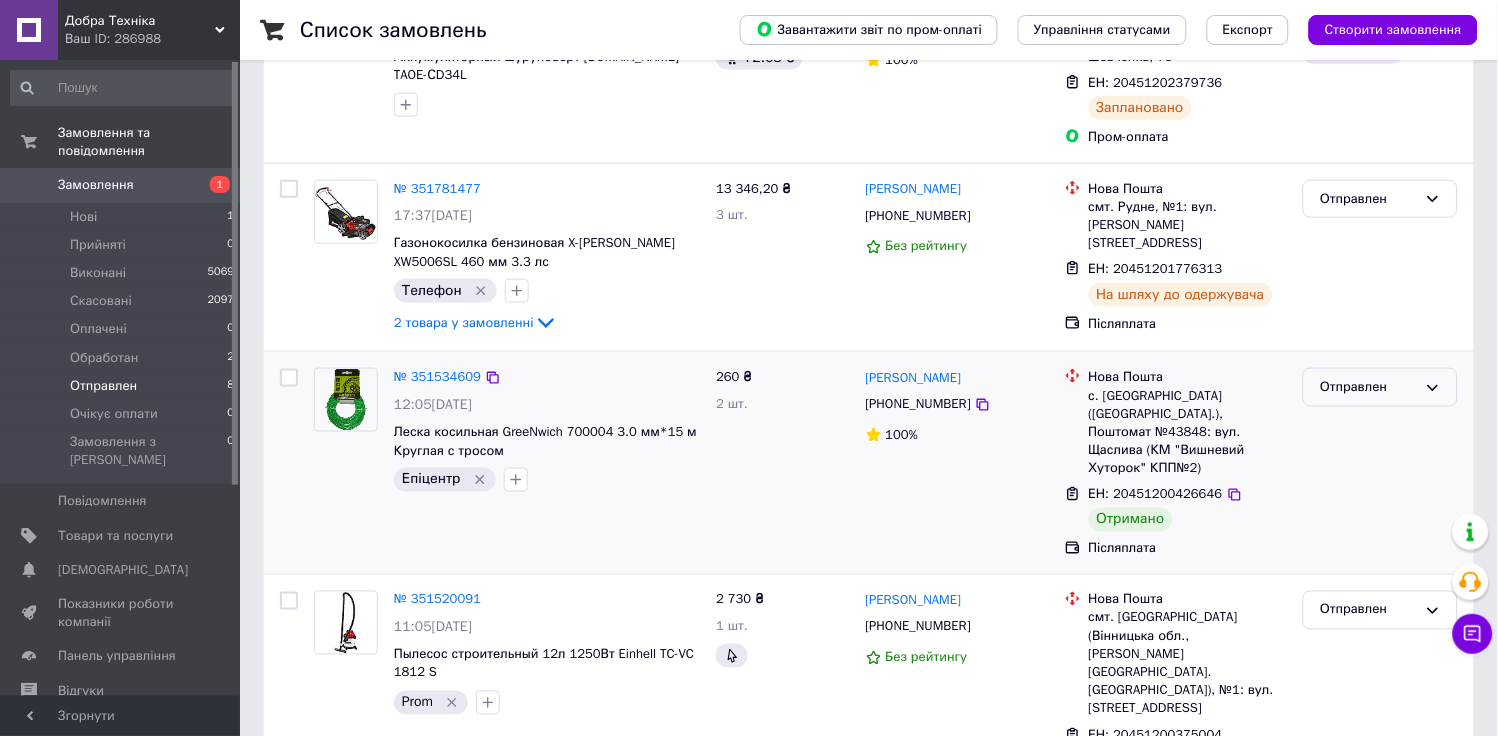 click on "Отправлен" at bounding box center [1380, 387] 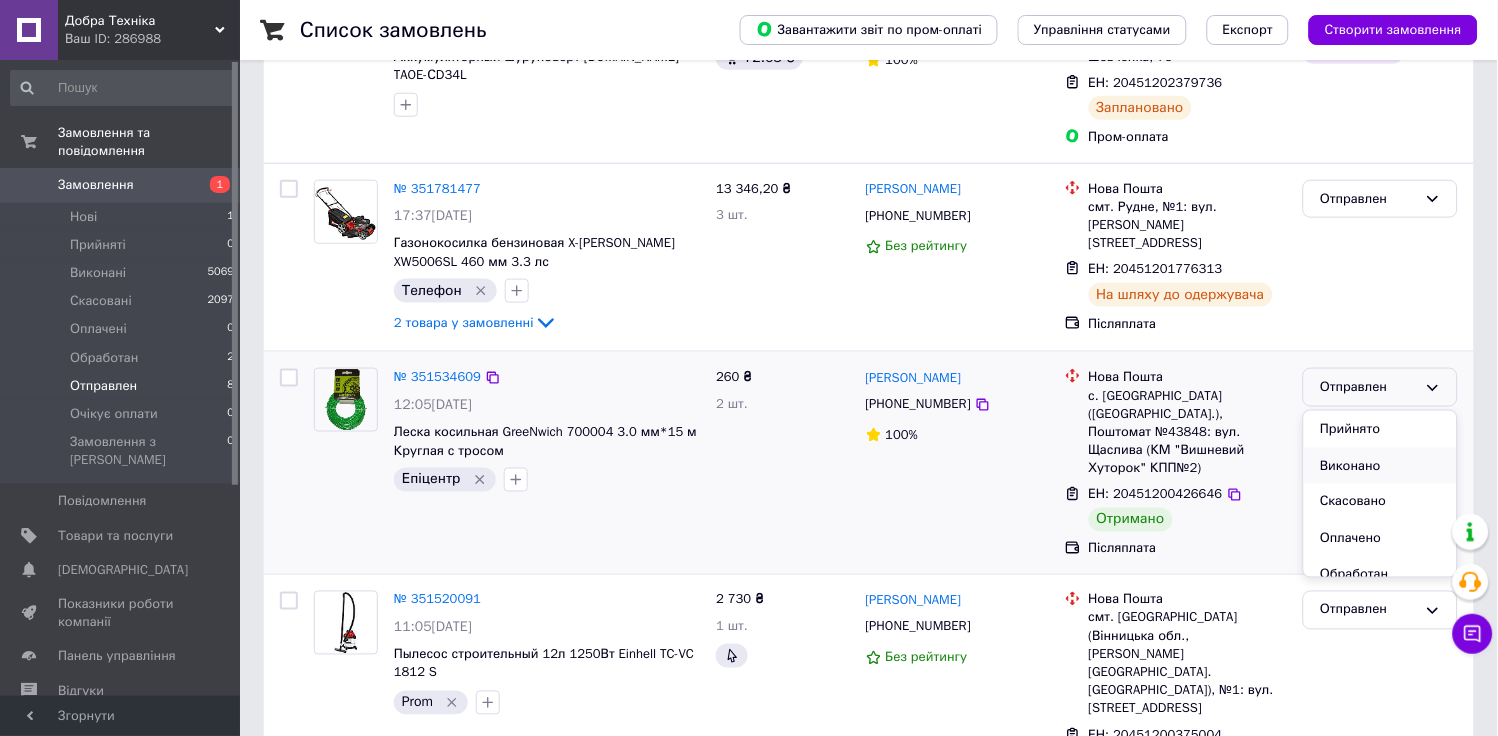 click on "Виконано" at bounding box center [1380, 466] 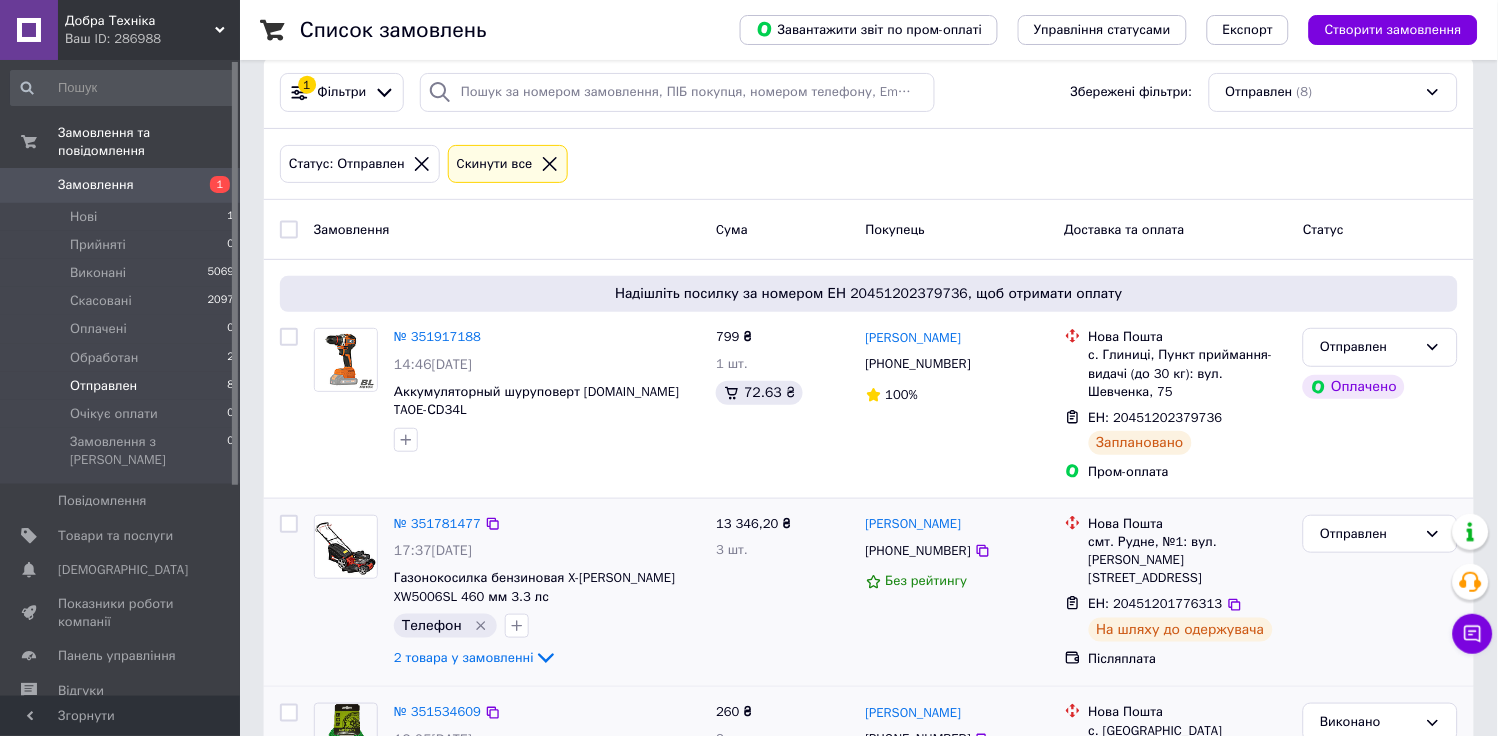 scroll, scrollTop: 111, scrollLeft: 0, axis: vertical 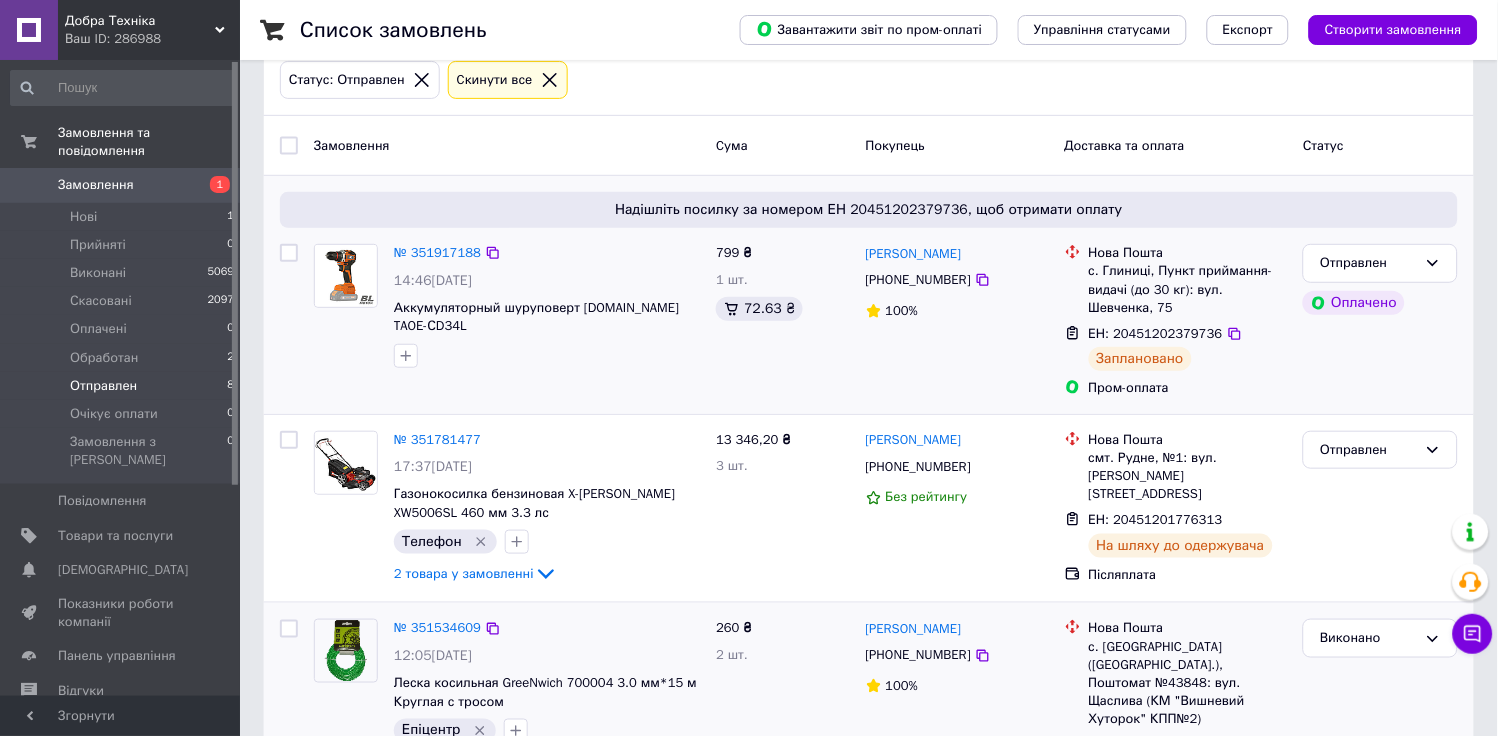 drag, startPoint x: 1362, startPoint y: 261, endPoint x: 1376, endPoint y: 283, distance: 26.076809 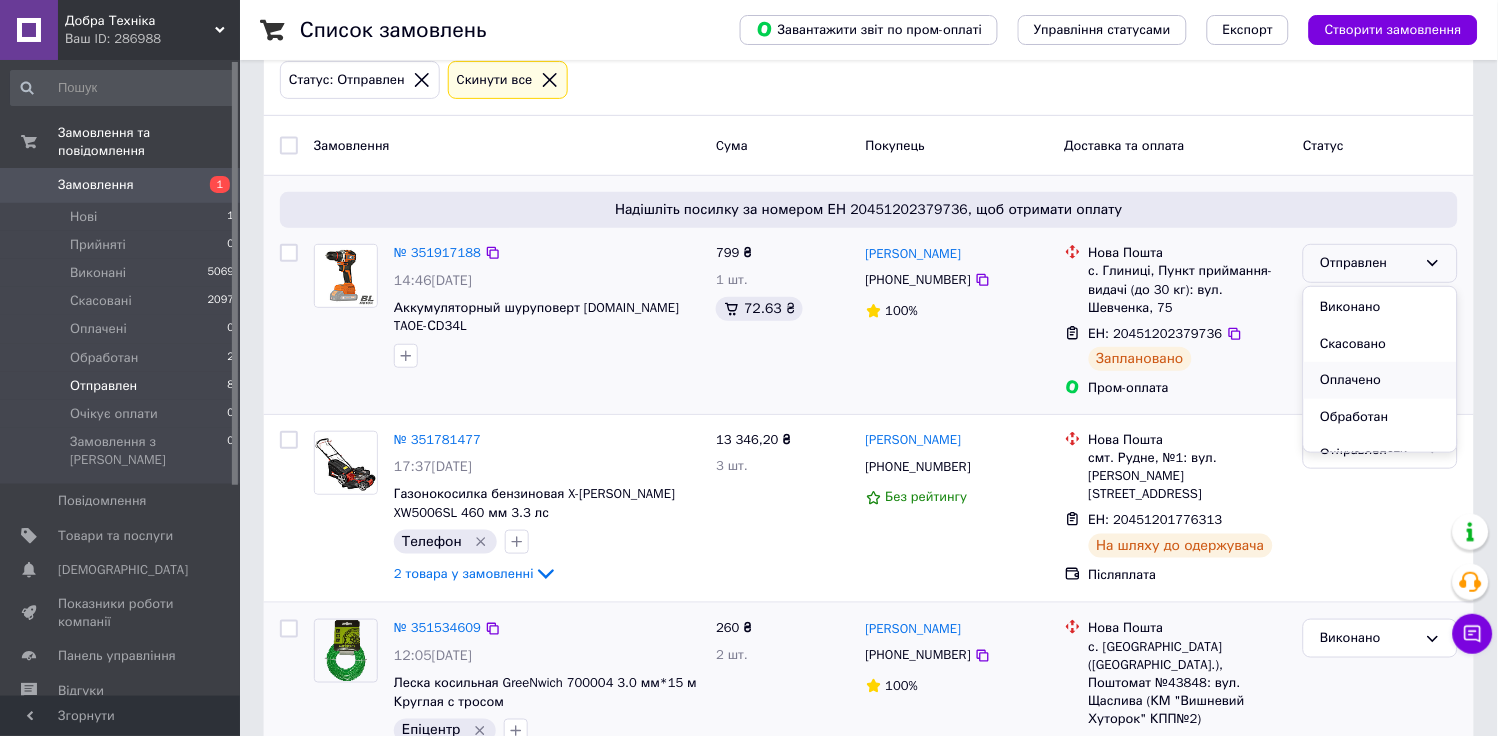 scroll, scrollTop: 53, scrollLeft: 0, axis: vertical 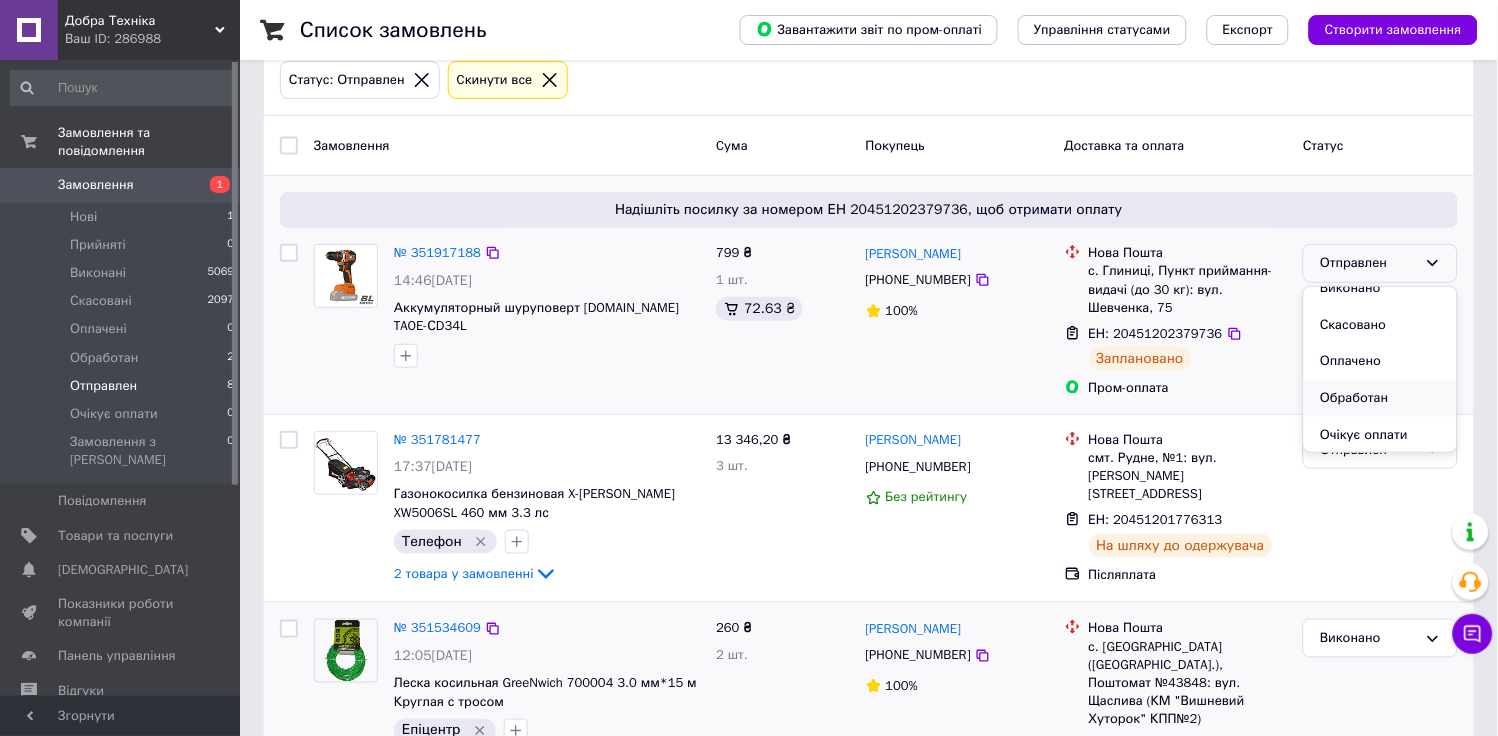 click on "Обработан" at bounding box center [1380, 398] 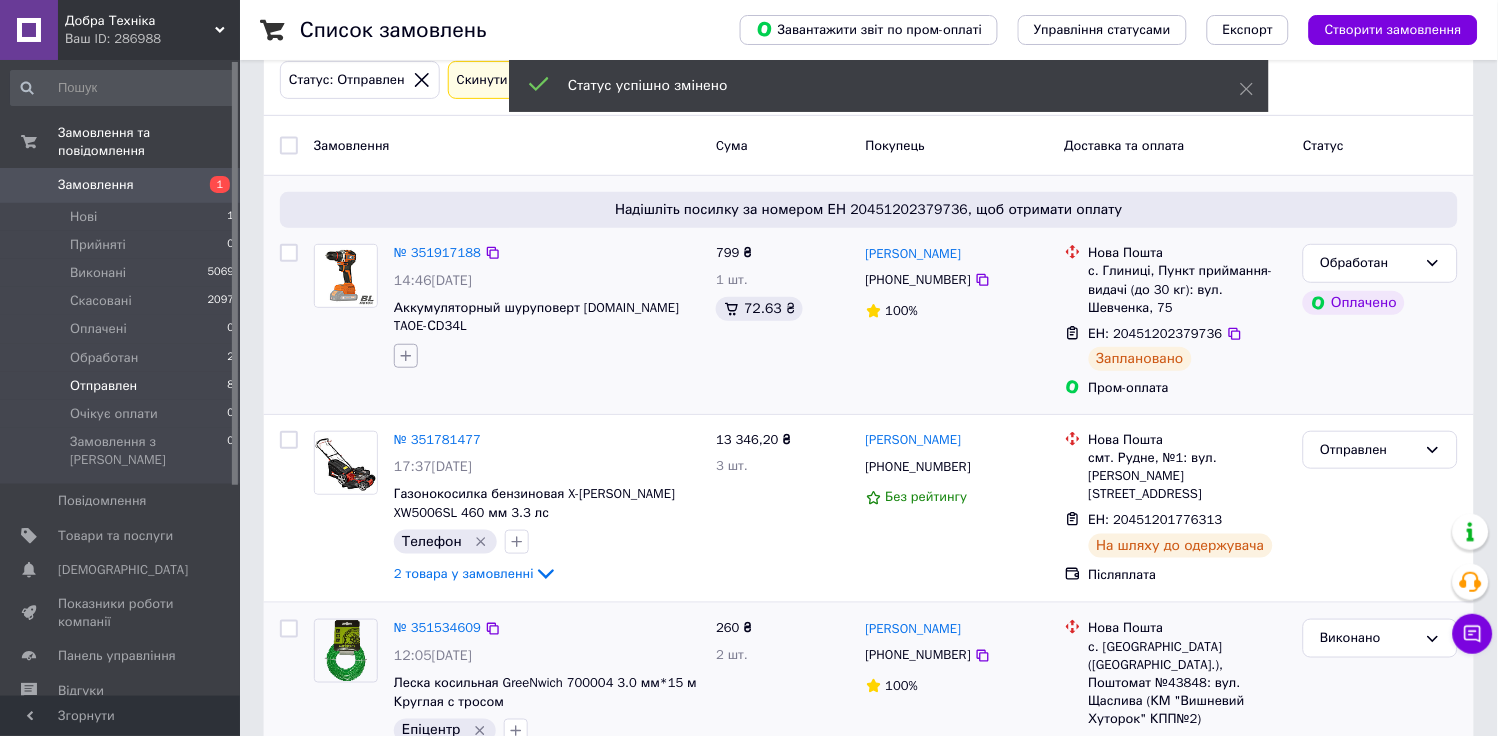 click 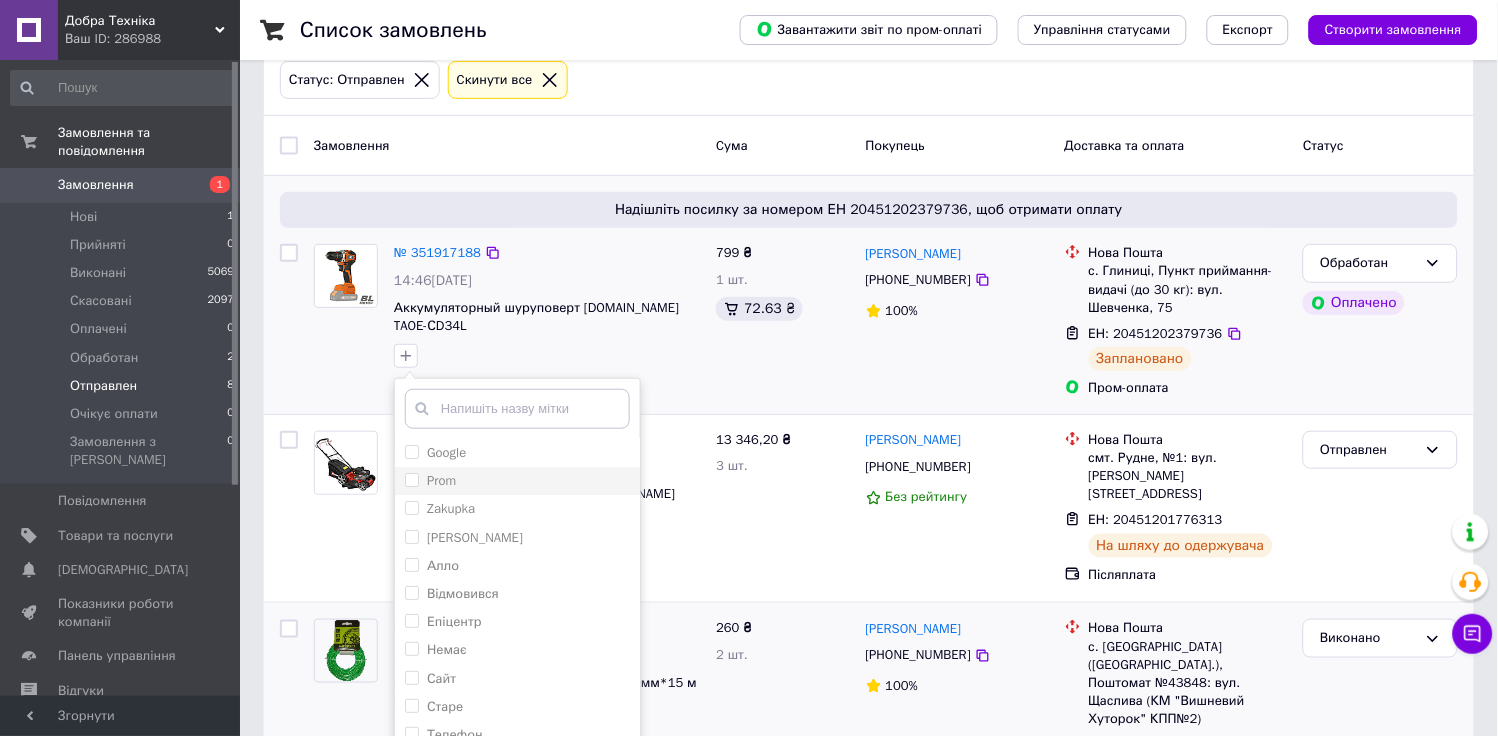 scroll, scrollTop: 37, scrollLeft: 0, axis: vertical 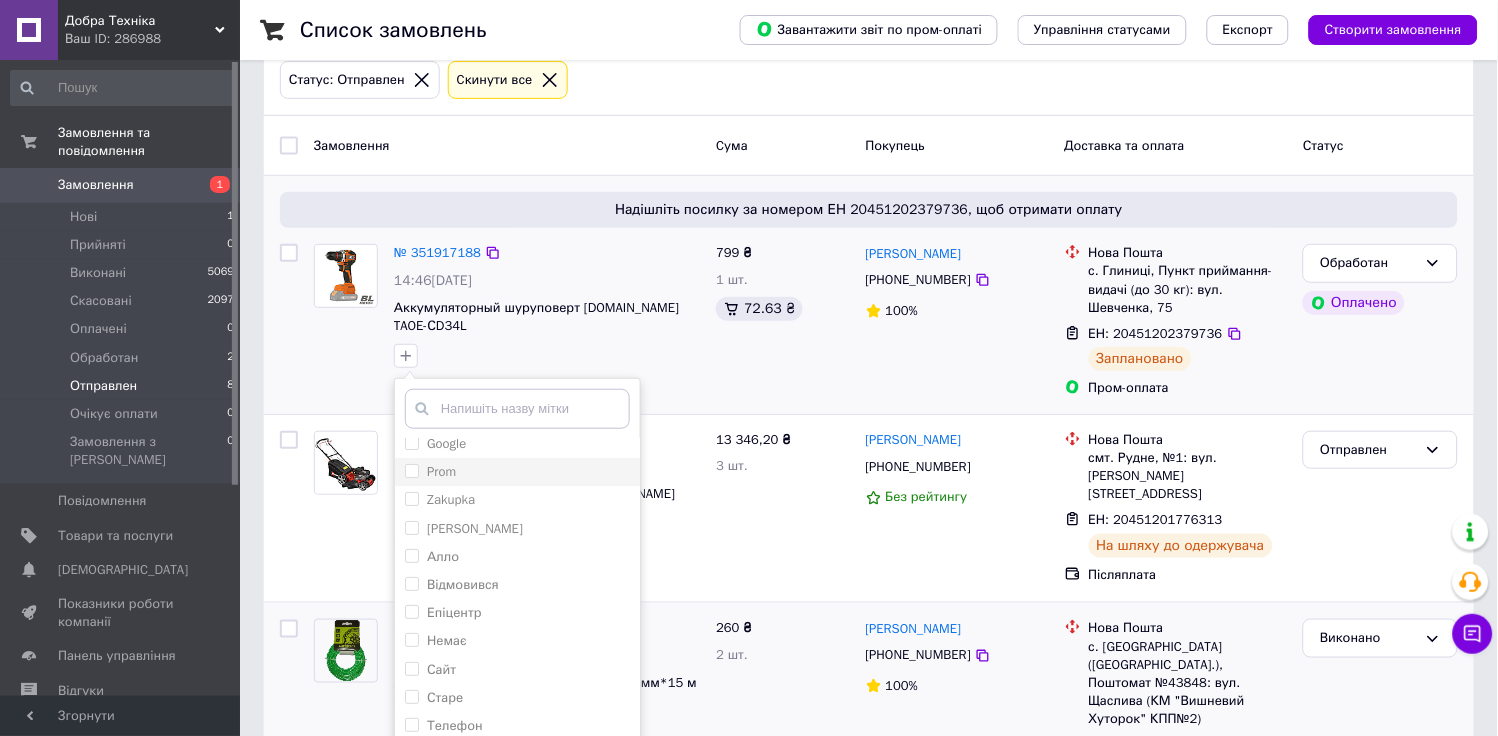 drag, startPoint x: 412, startPoint y: 452, endPoint x: 438, endPoint y: 456, distance: 26.305893 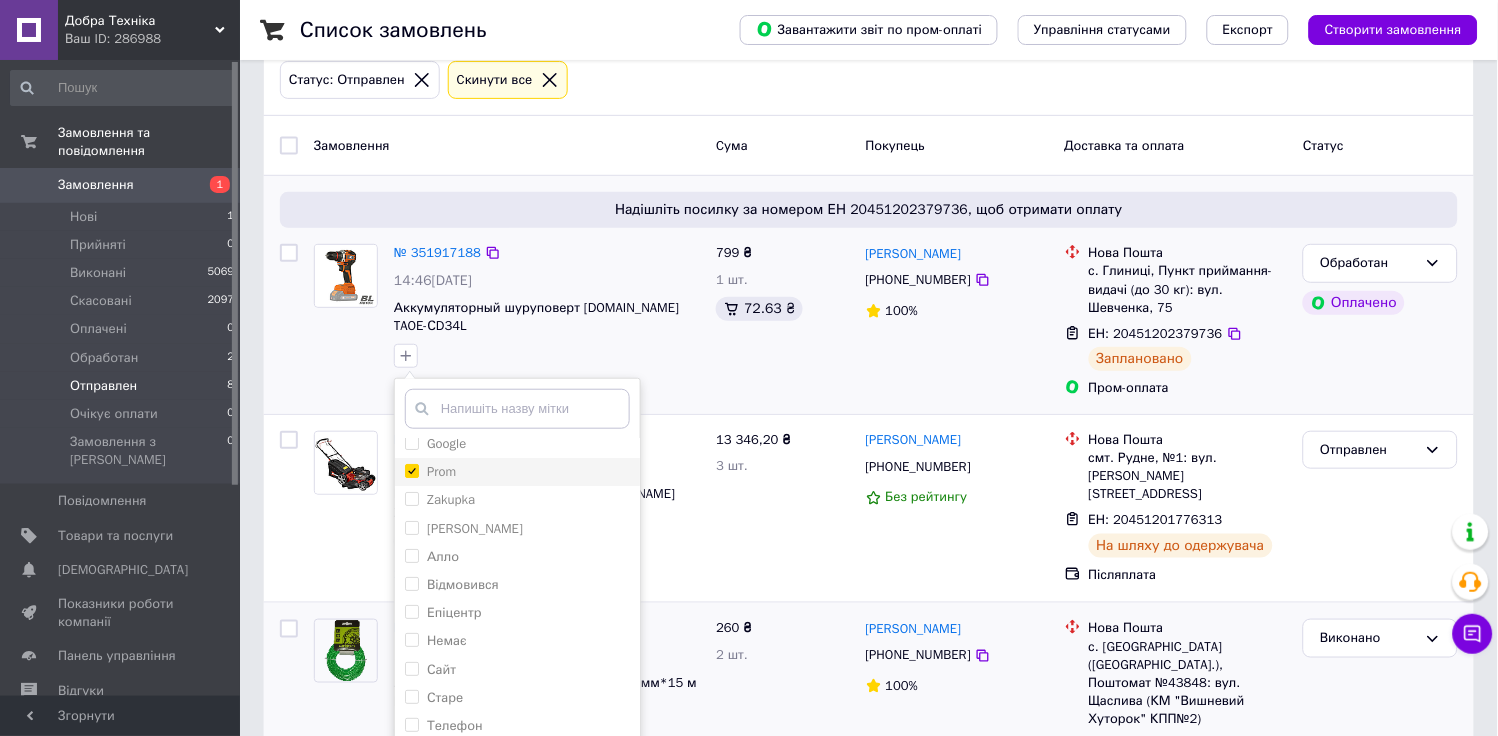 checkbox on "true" 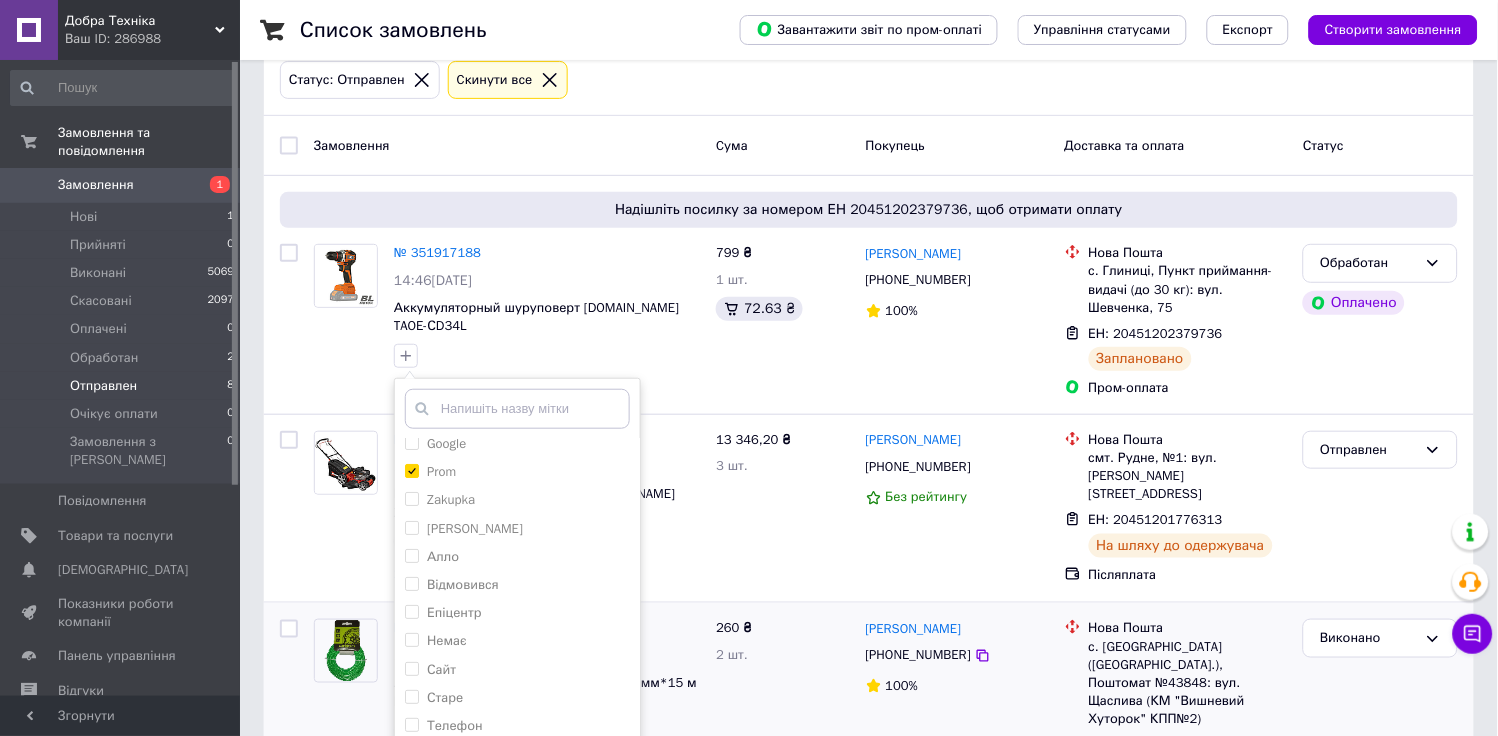 scroll, scrollTop: 444, scrollLeft: 0, axis: vertical 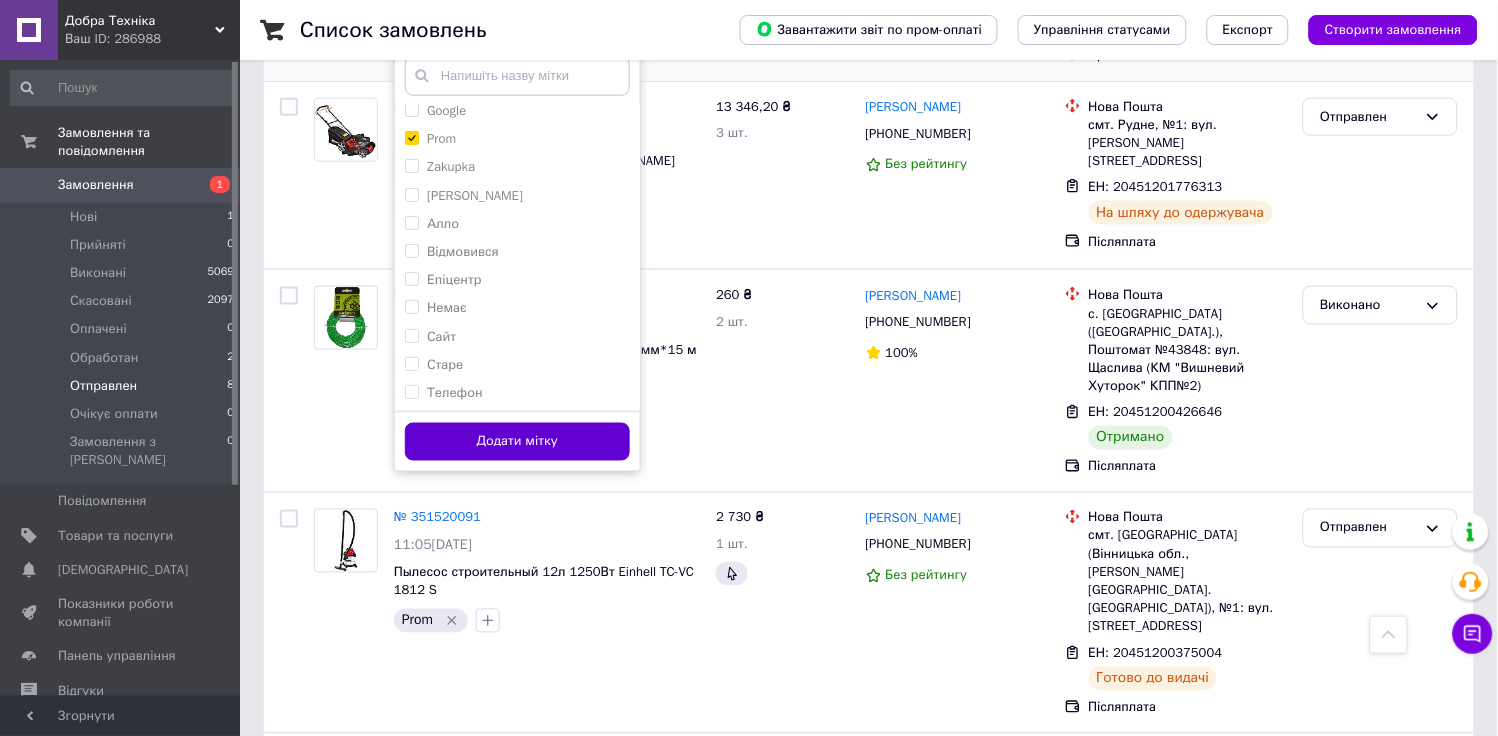 click on "Додати мітку" at bounding box center (517, 442) 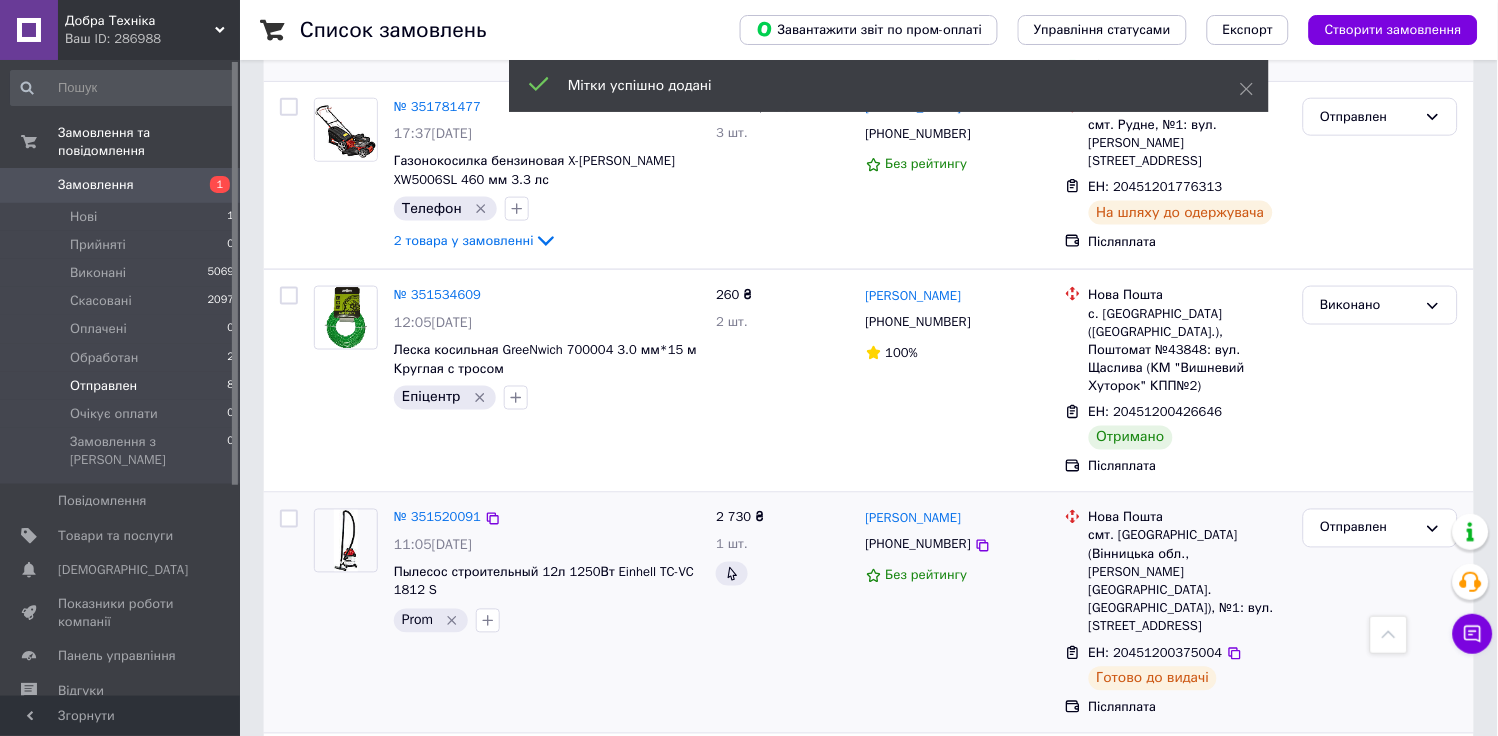 scroll, scrollTop: 555, scrollLeft: 0, axis: vertical 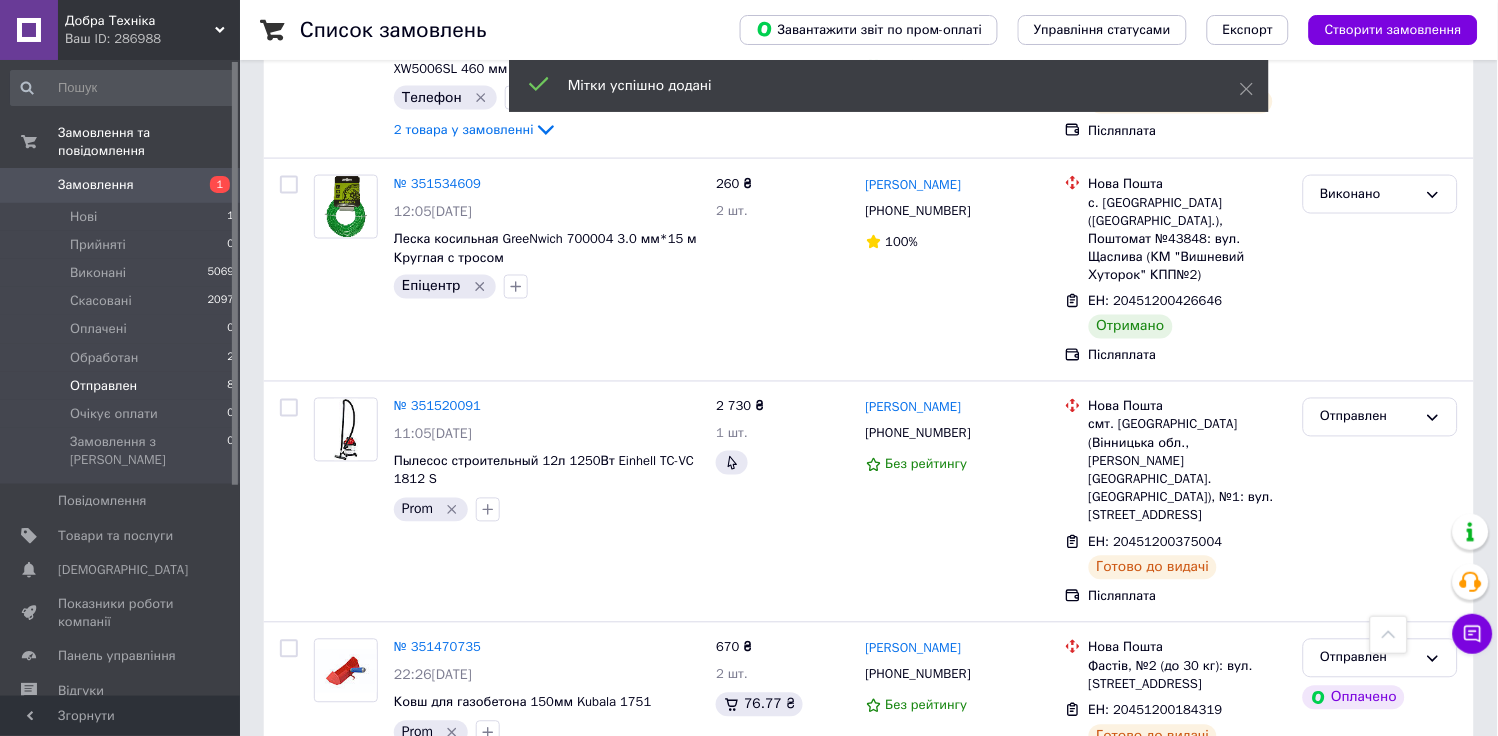 drag, startPoint x: 96, startPoint y: 335, endPoint x: 135, endPoint y: 355, distance: 43.829212 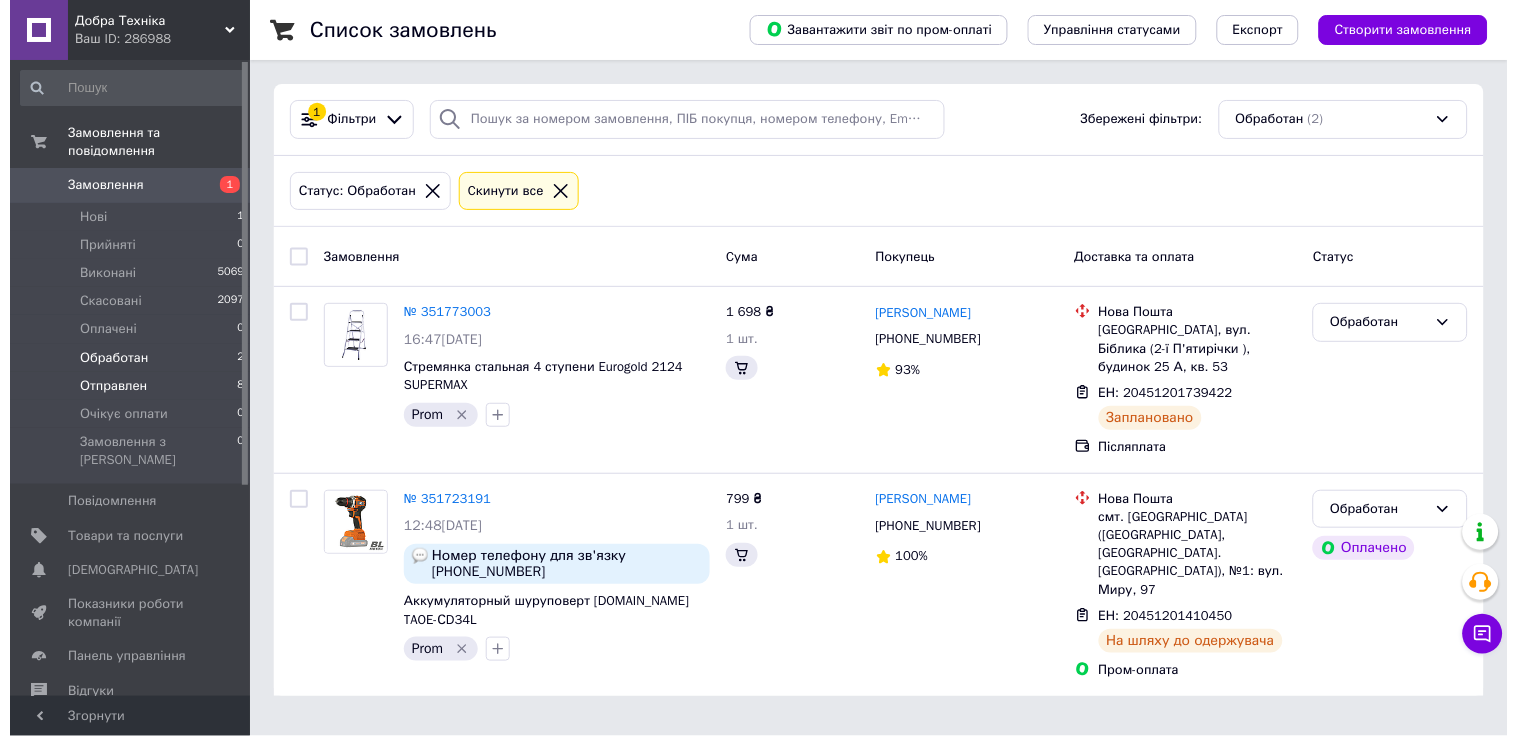 scroll, scrollTop: 0, scrollLeft: 0, axis: both 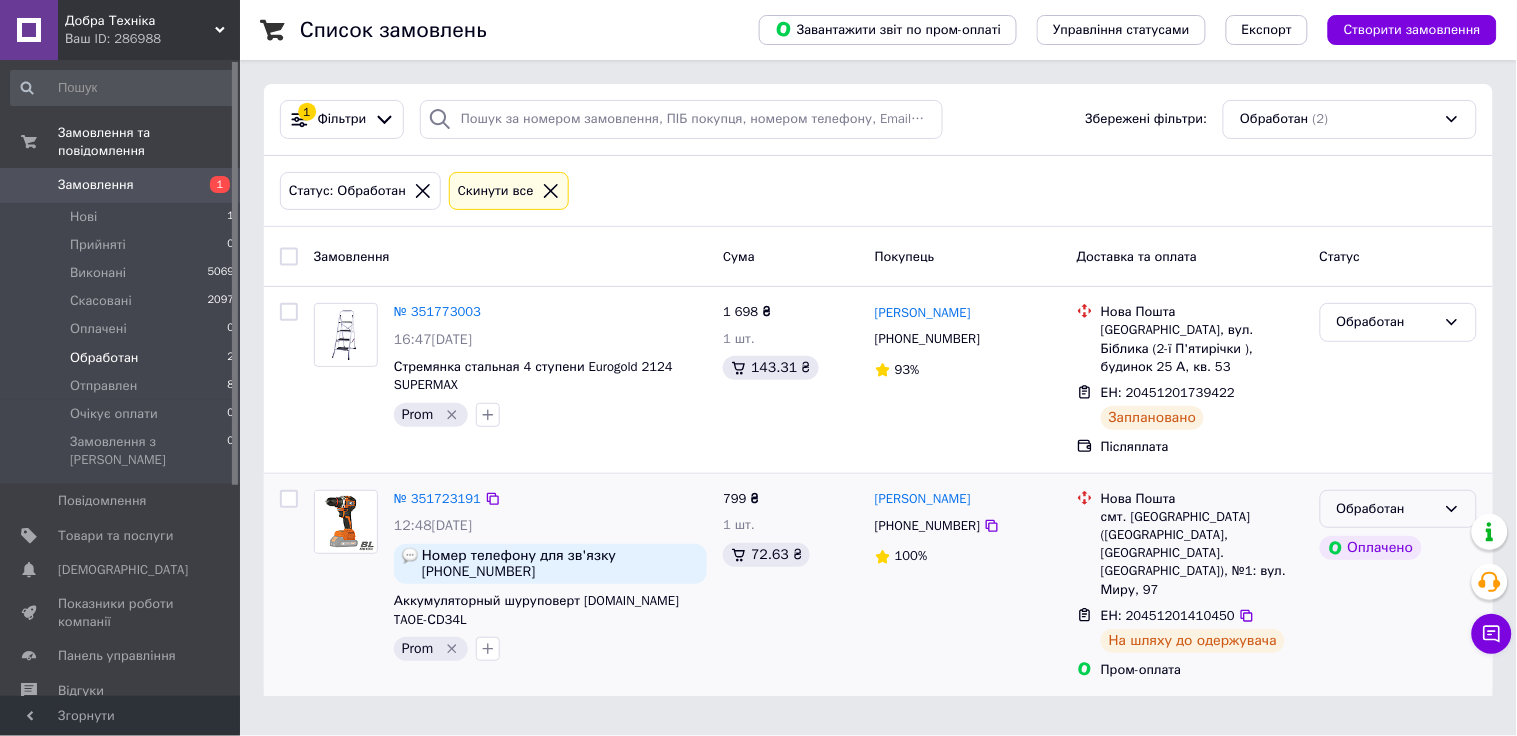 click on "Обработан" at bounding box center [1386, 509] 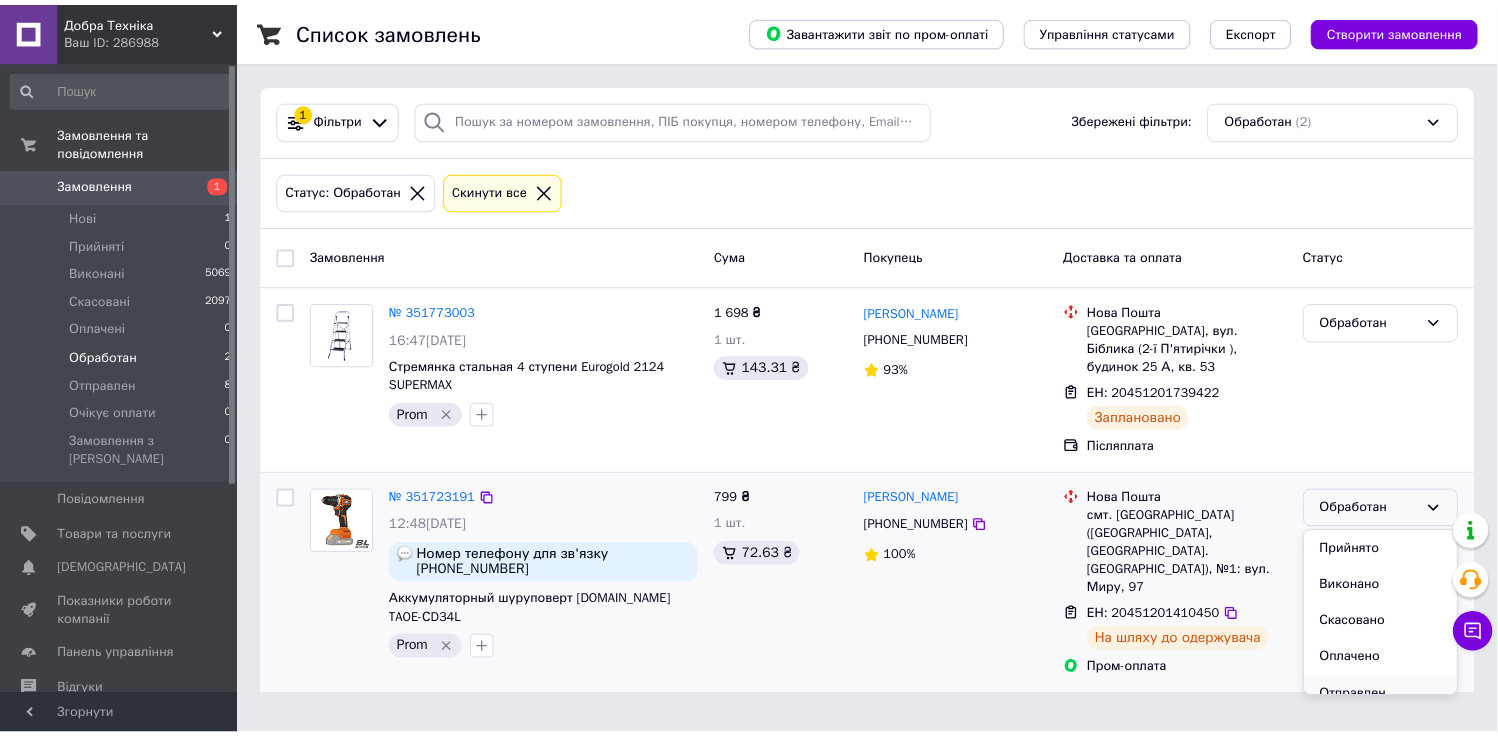 scroll, scrollTop: 53, scrollLeft: 0, axis: vertical 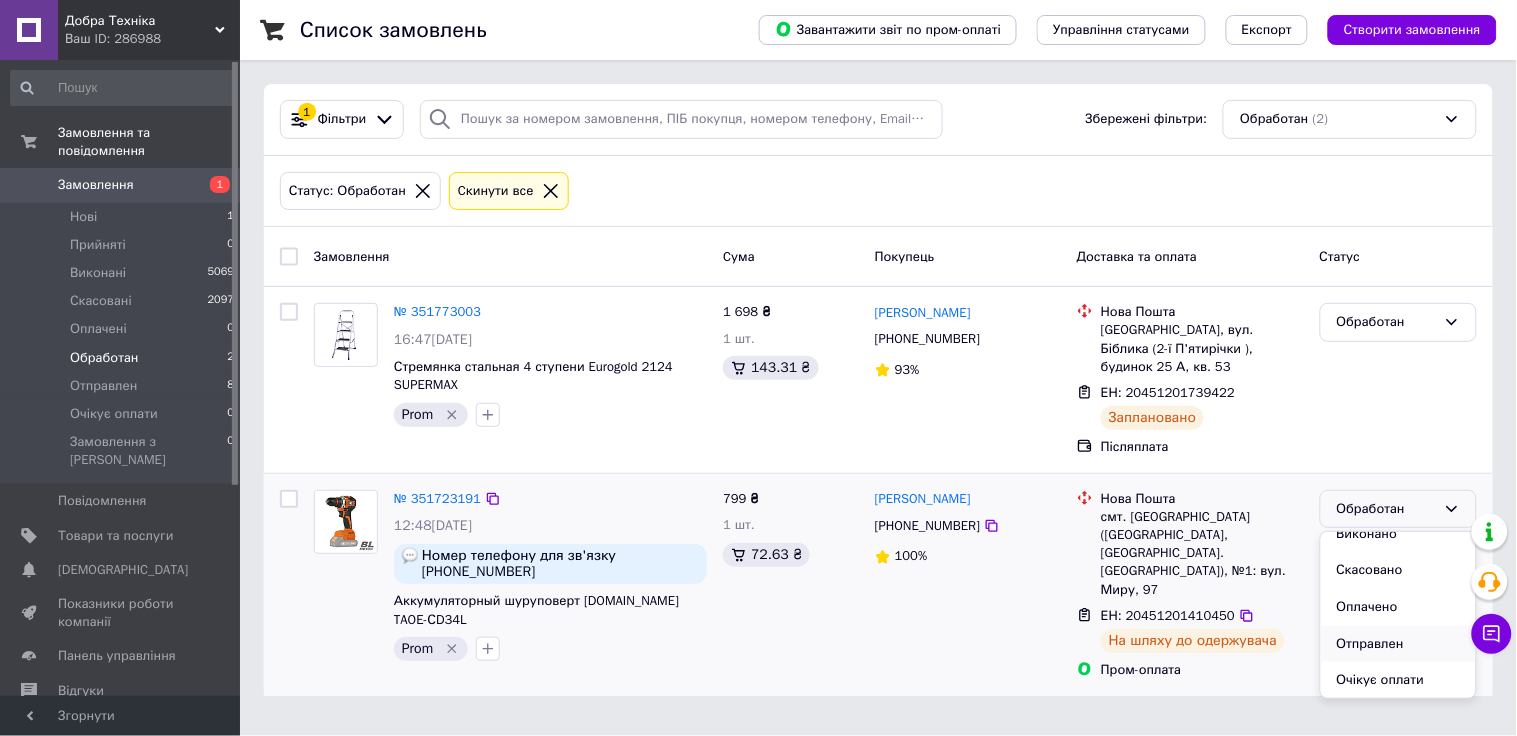 click on "Отправлен" at bounding box center [1398, 644] 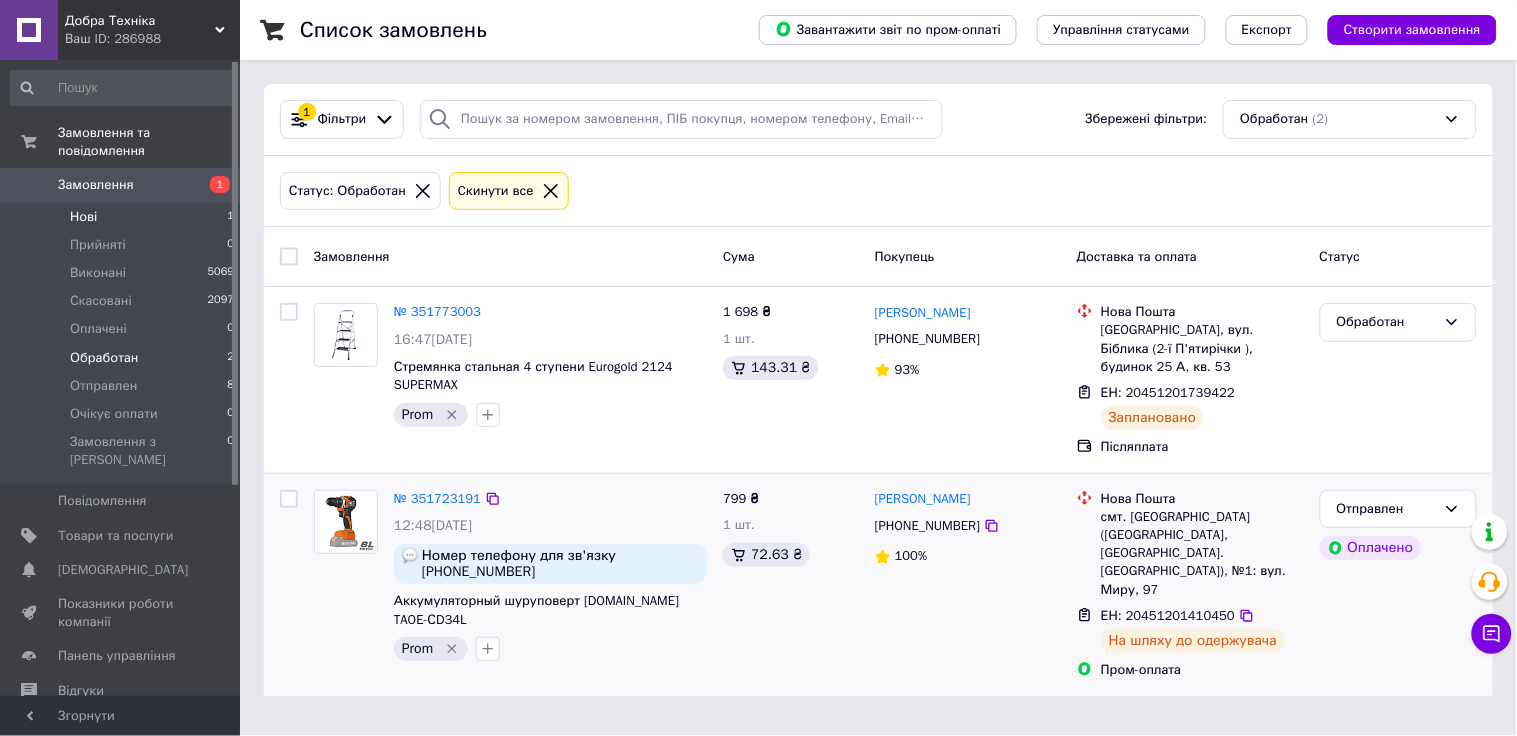 click on "Нові 1" at bounding box center (123, 217) 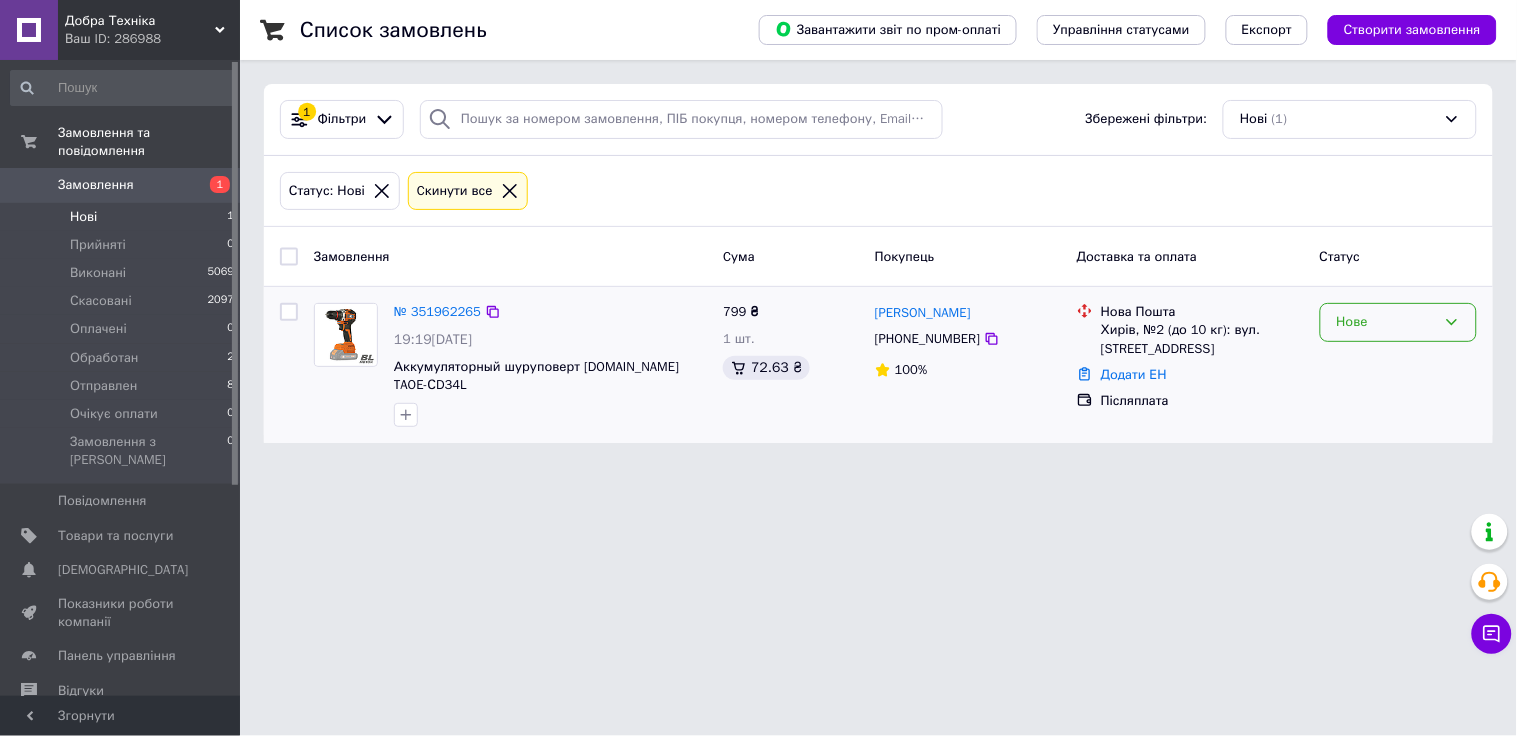 click on "Нове" at bounding box center [1386, 322] 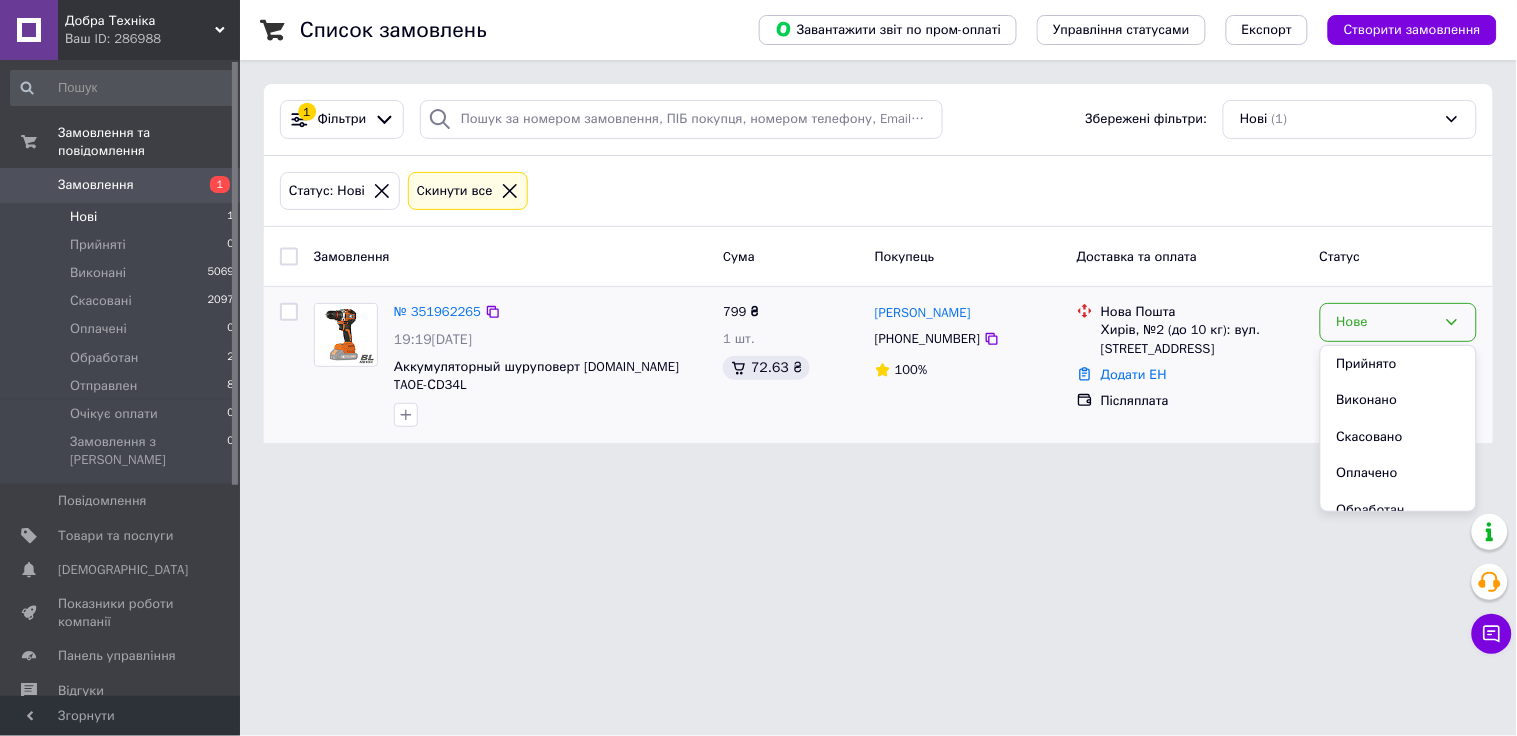 click on "Прийнято" at bounding box center (1398, 364) 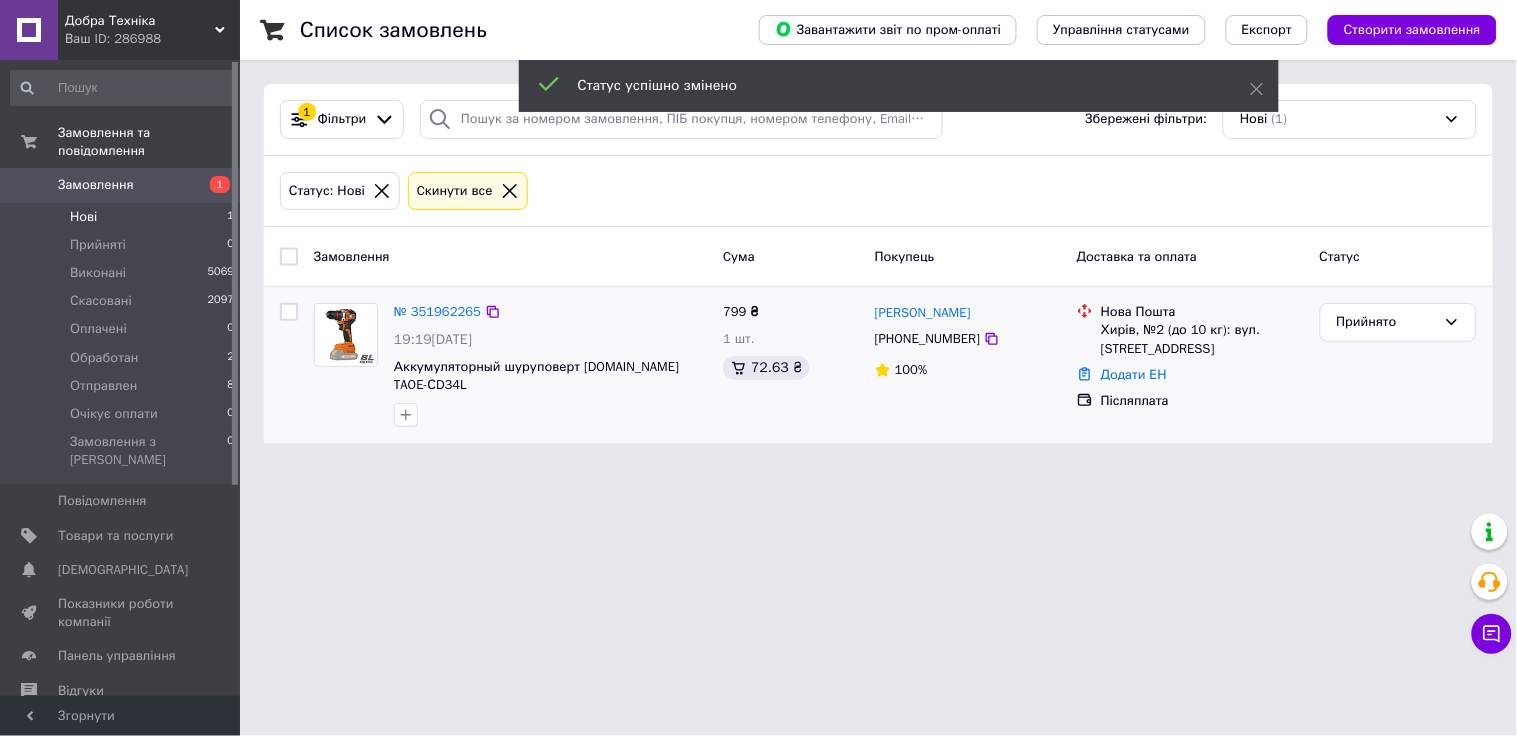 drag, startPoint x: 410, startPoint y: 398, endPoint x: 424, endPoint y: 405, distance: 15.652476 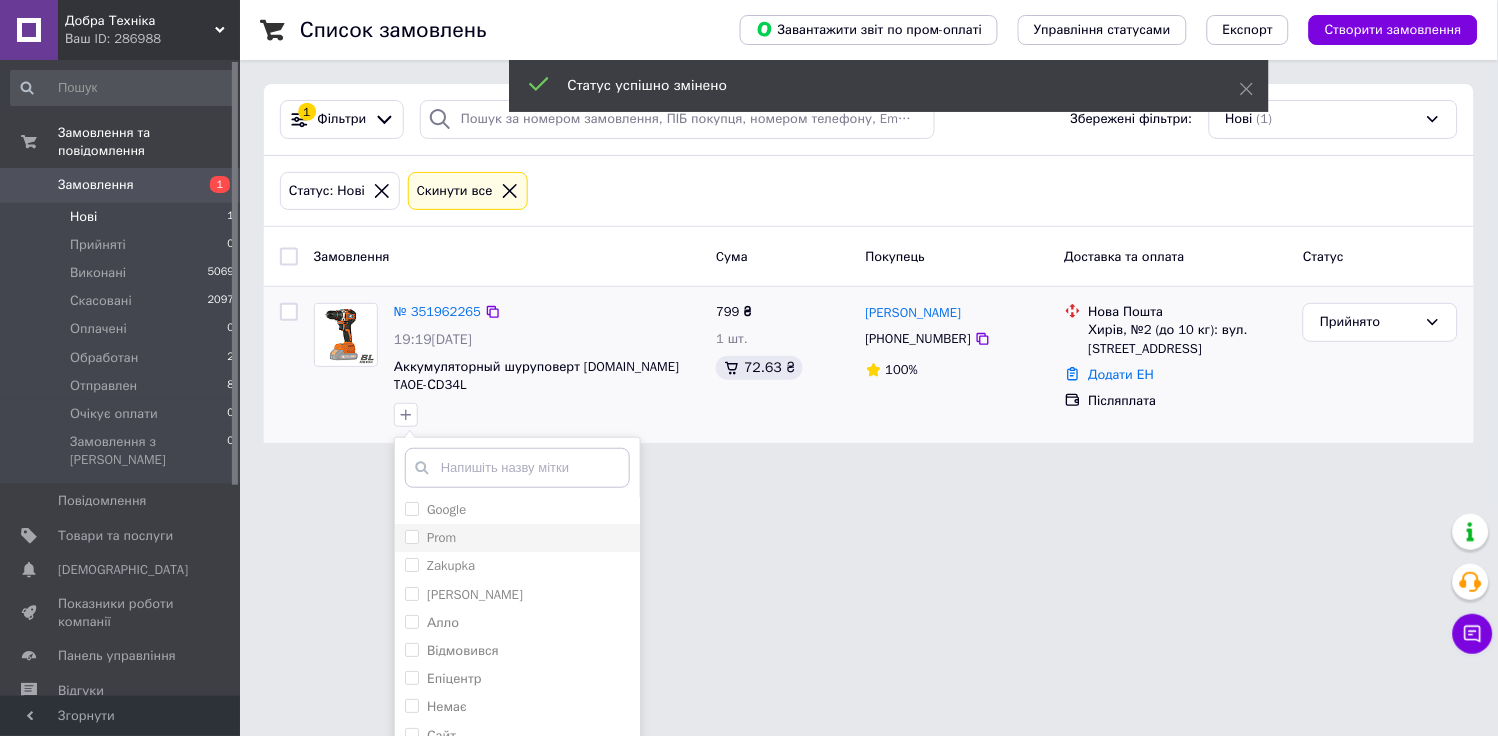 scroll, scrollTop: 37, scrollLeft: 0, axis: vertical 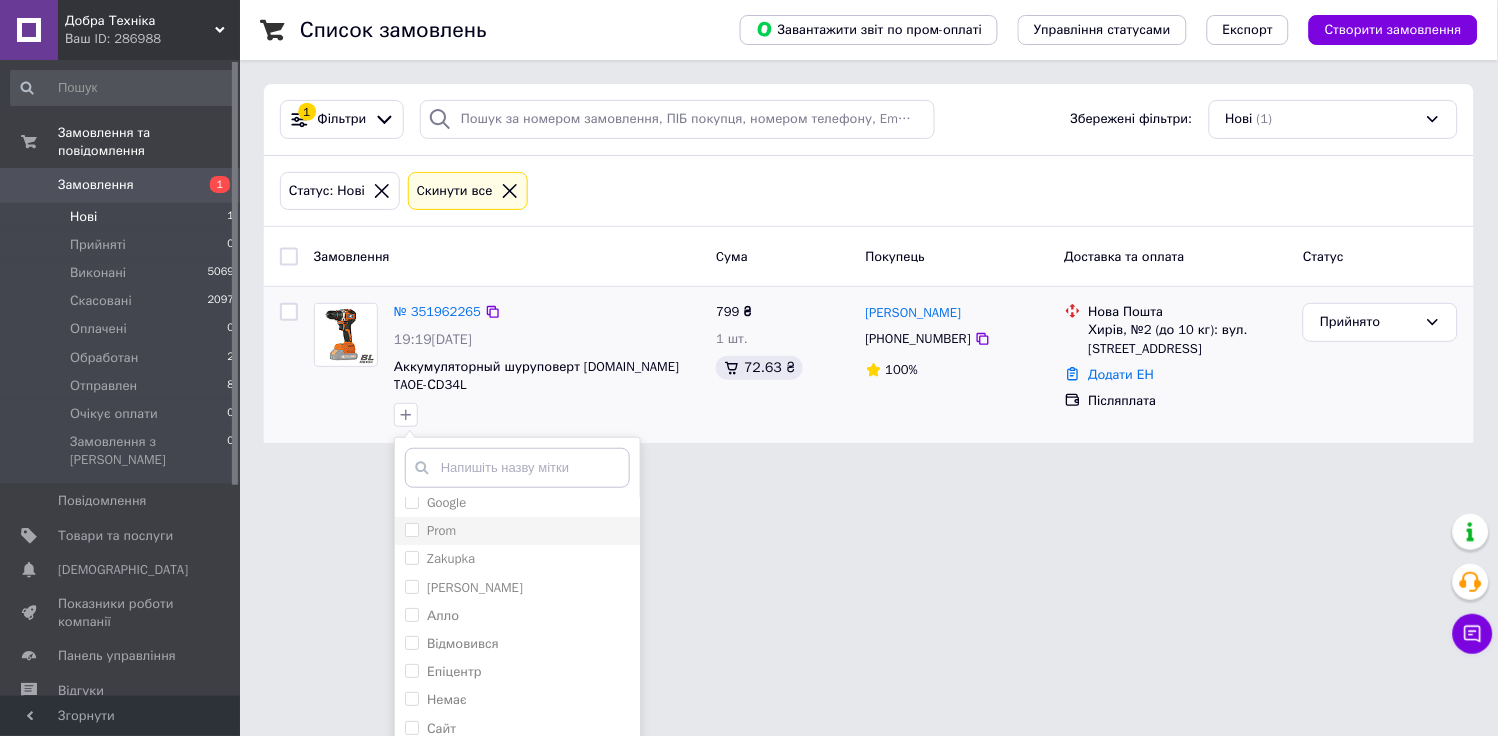 drag, startPoint x: 406, startPoint y: 513, endPoint x: 421, endPoint y: 516, distance: 15.297058 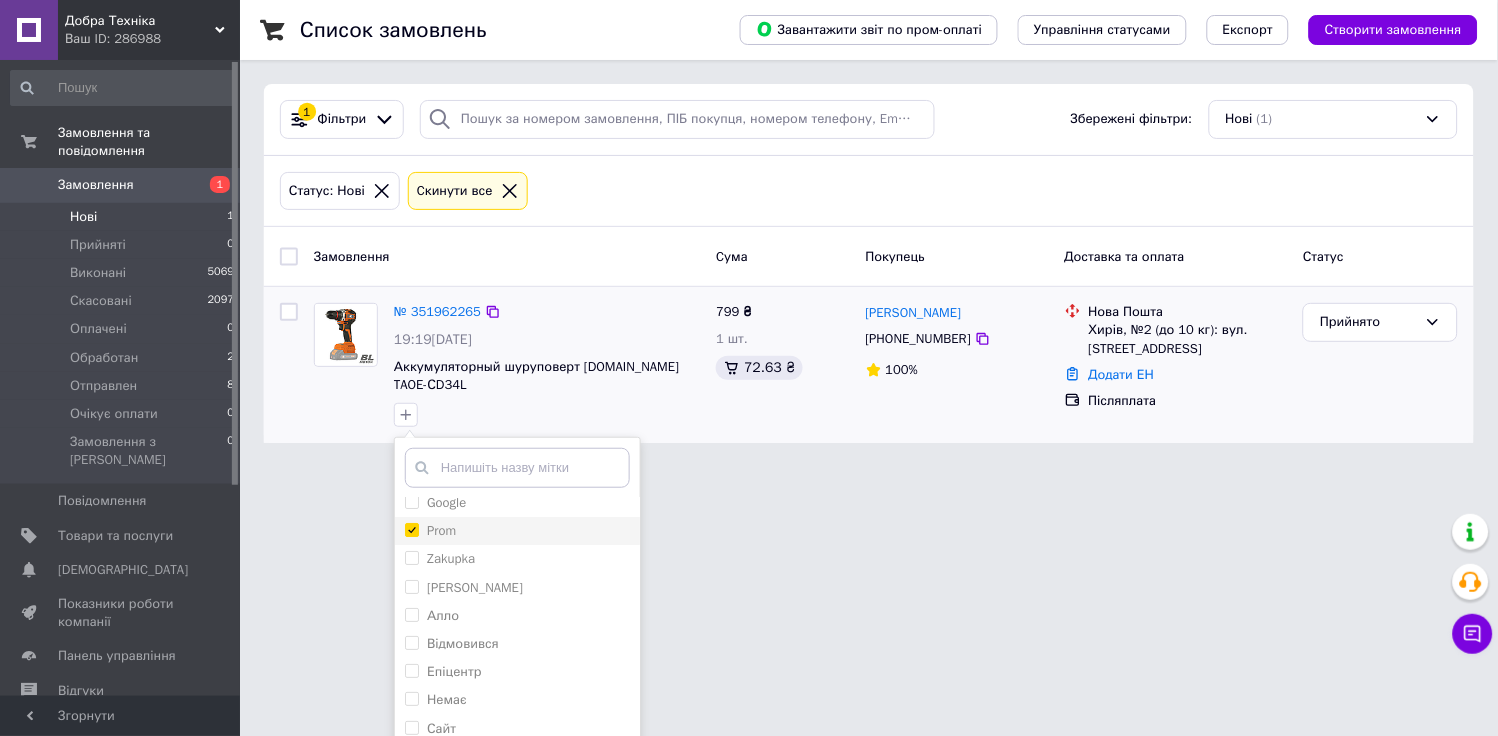 checkbox on "true" 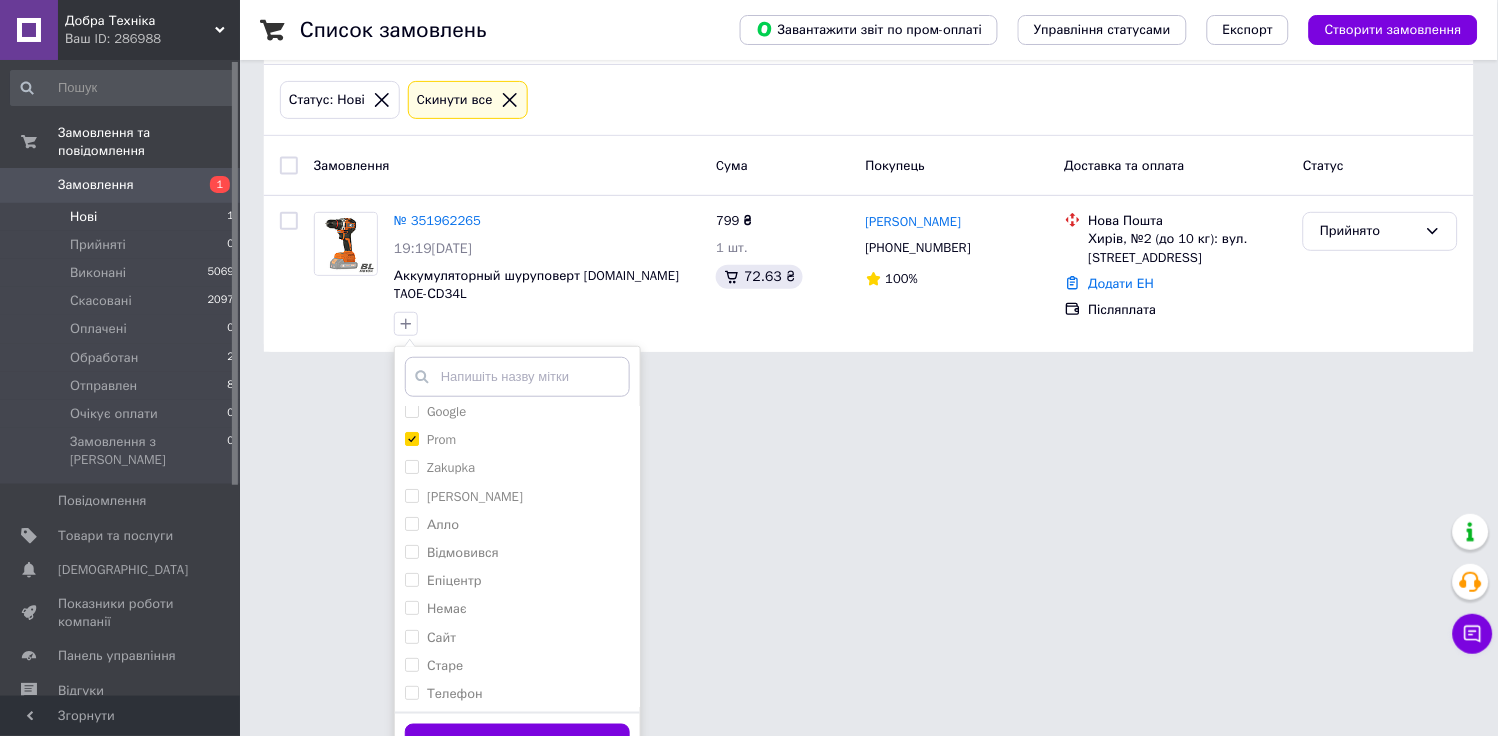 scroll, scrollTop: 108, scrollLeft: 0, axis: vertical 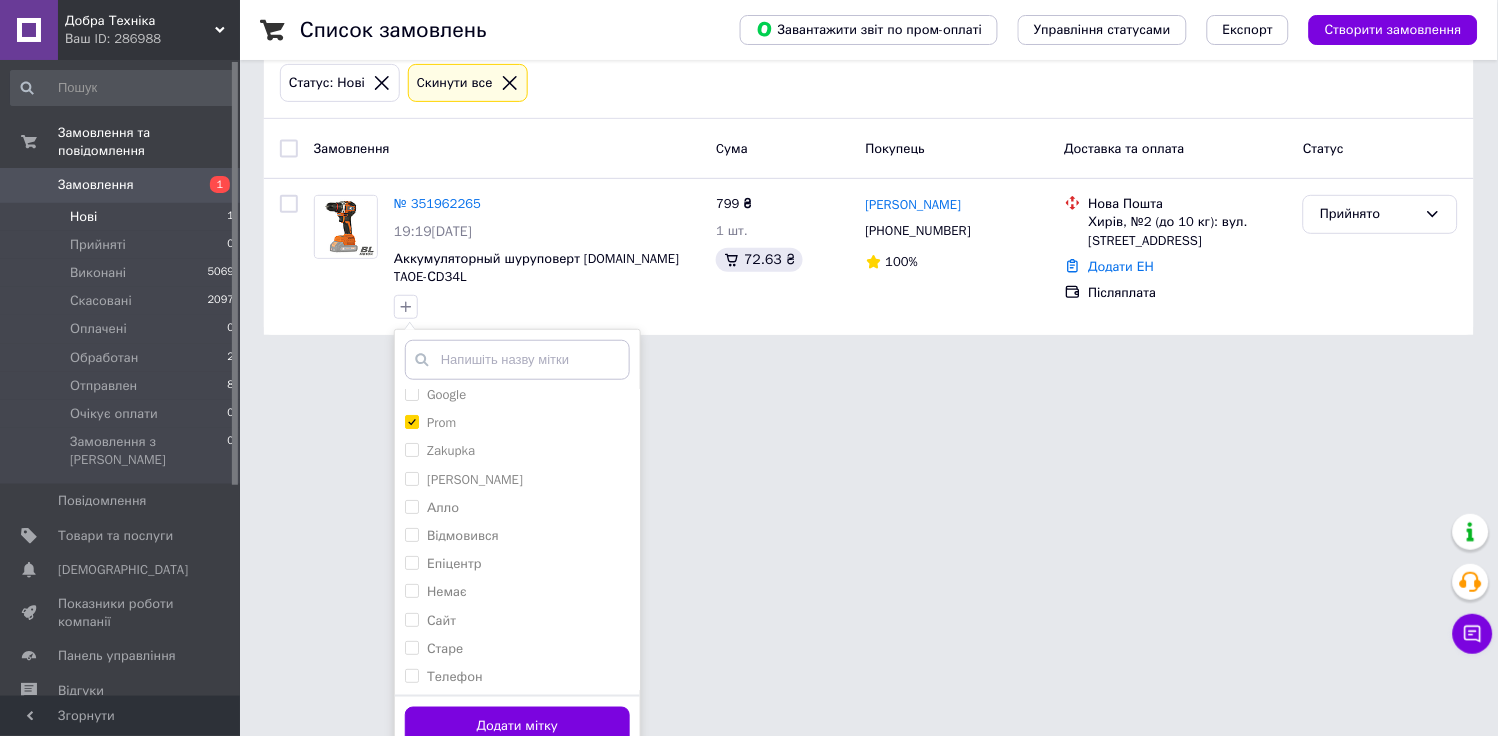 click on "Додати мітку" at bounding box center (517, 726) 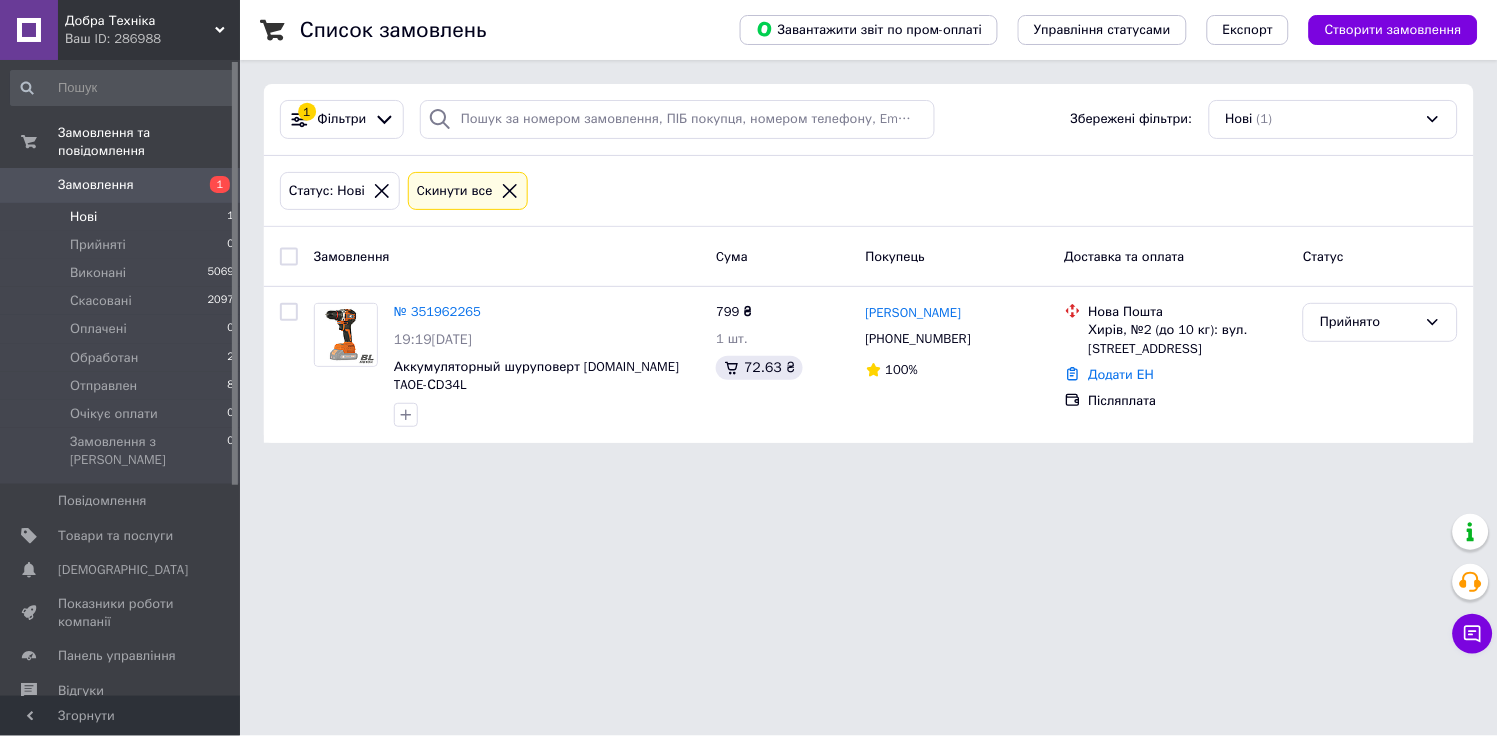 scroll, scrollTop: 0, scrollLeft: 0, axis: both 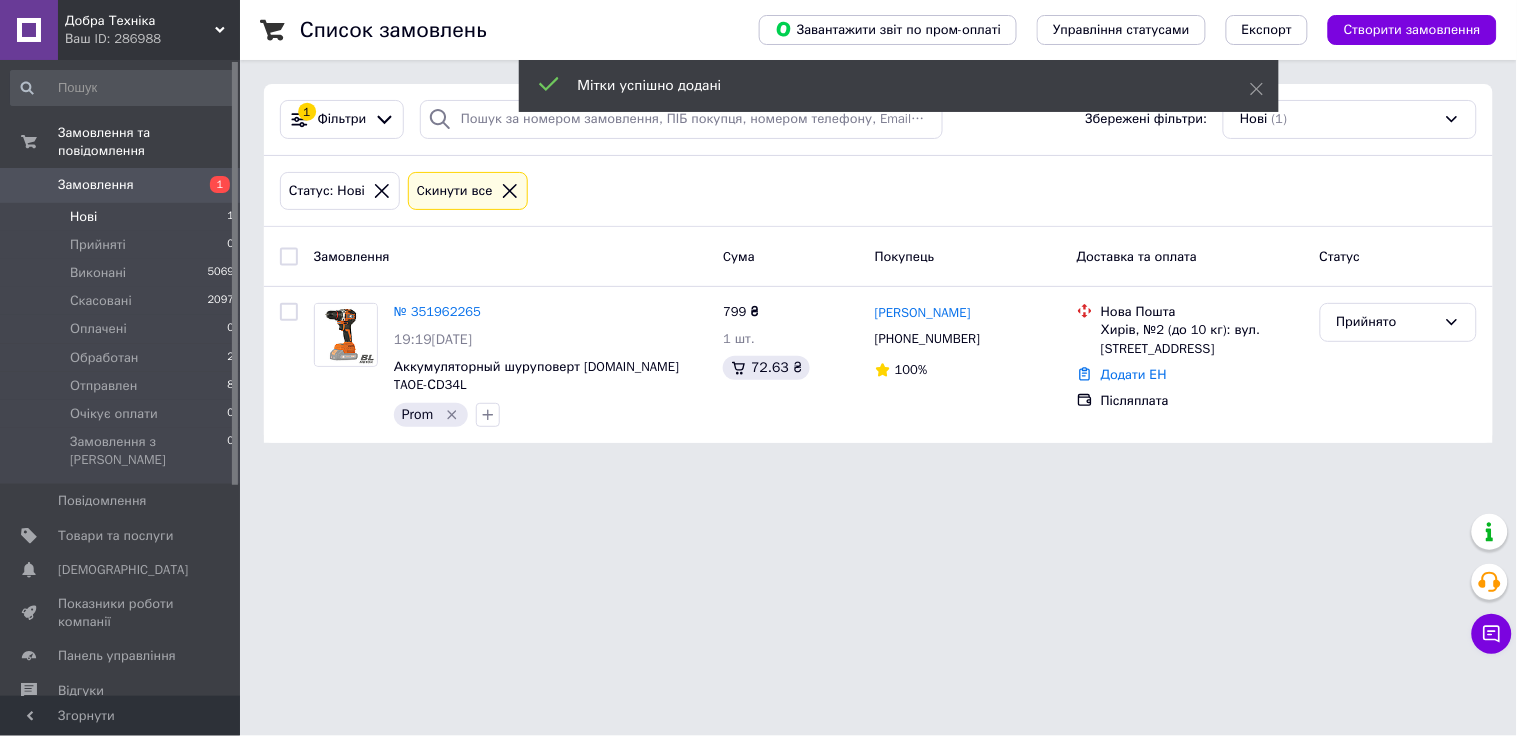 click on "Замовлення" at bounding box center (96, 185) 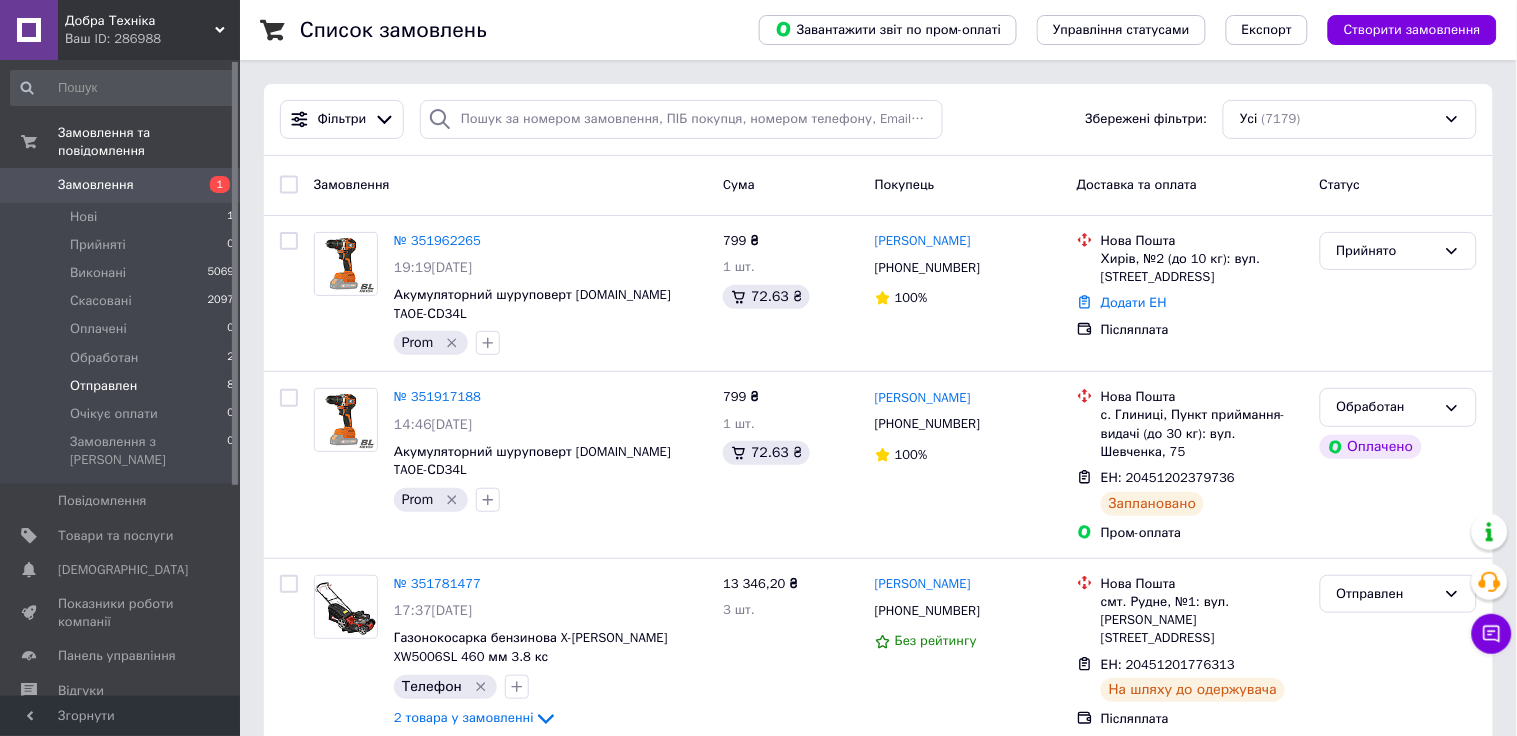 click on "Отправлен 8" at bounding box center [123, 386] 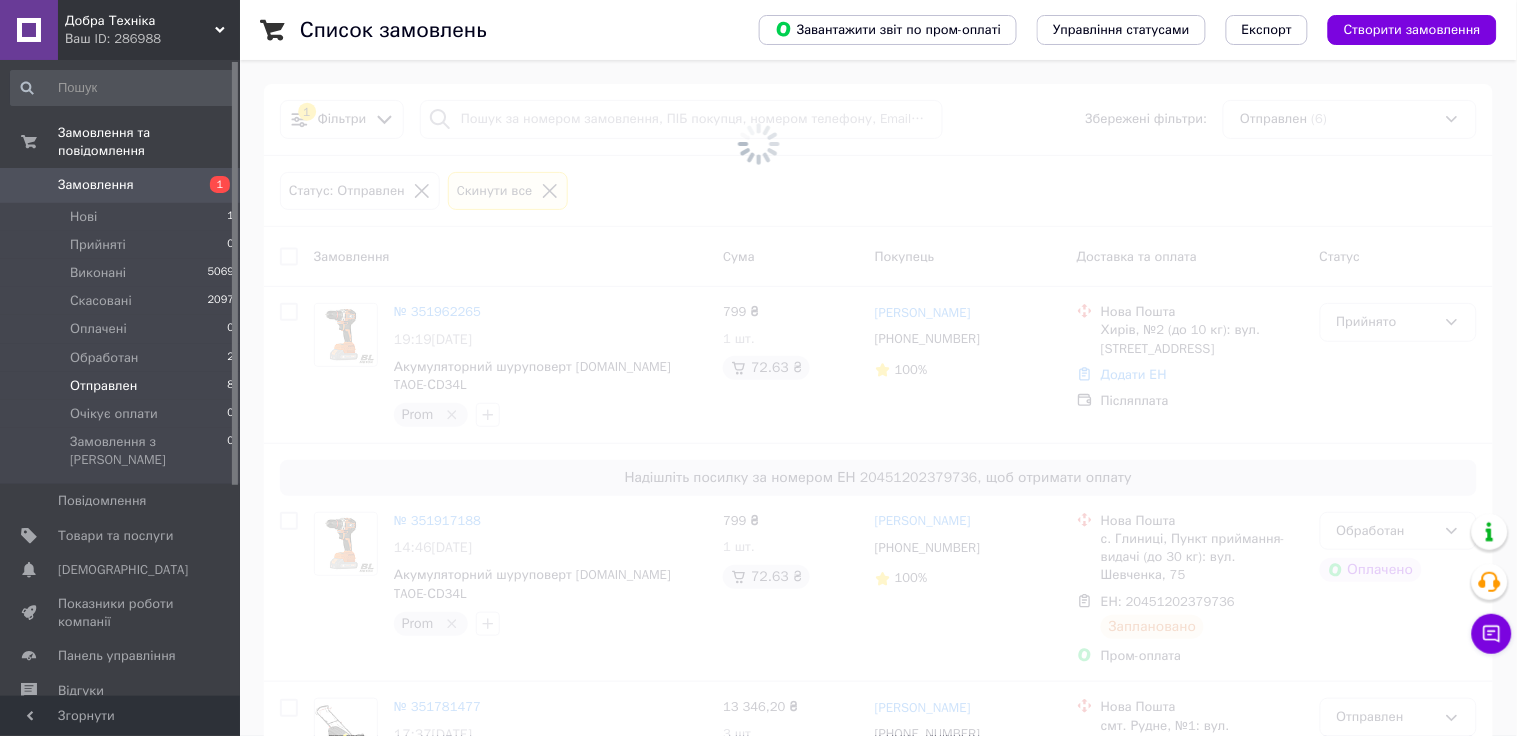 drag, startPoint x: 92, startPoint y: 370, endPoint x: 606, endPoint y: 366, distance: 514.01556 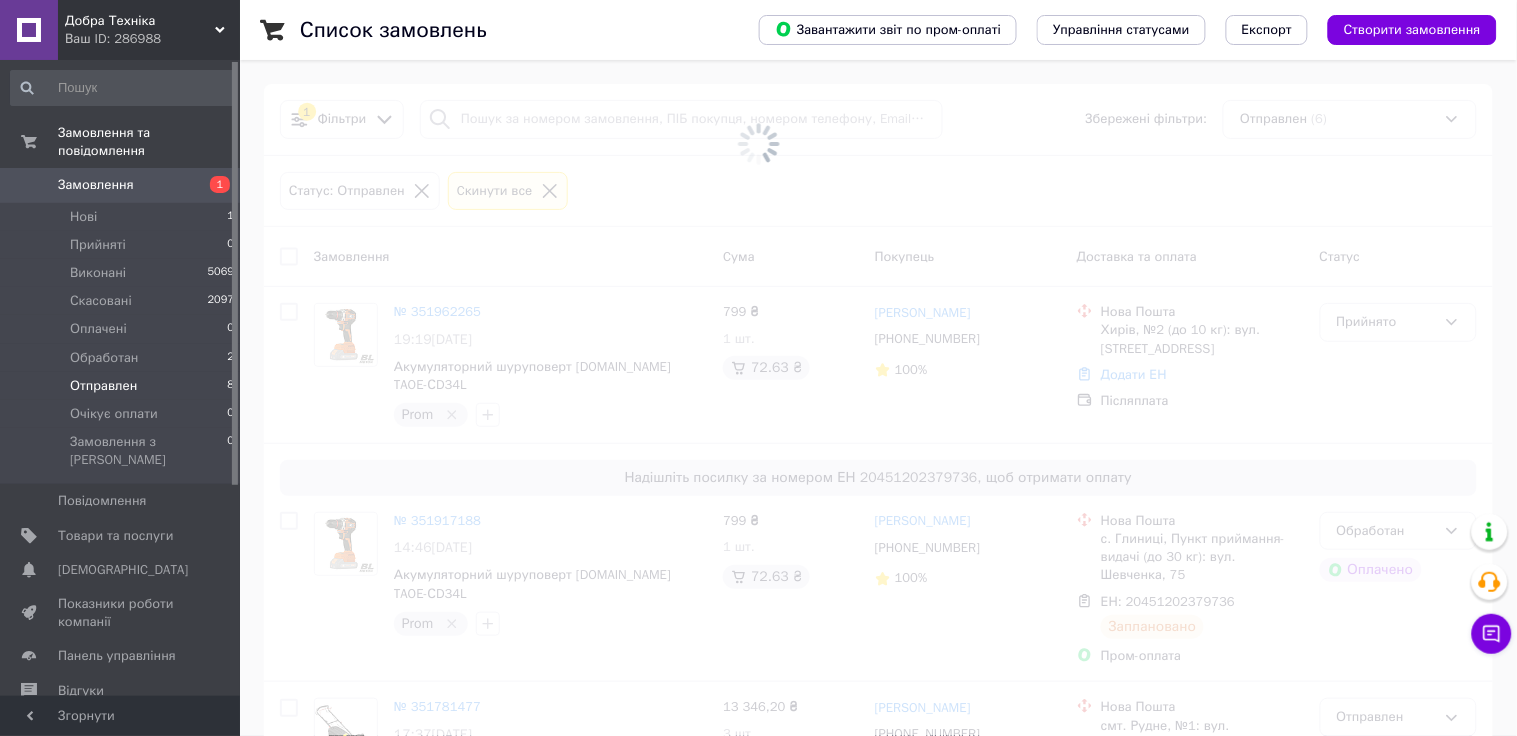 click on "Отправлен" at bounding box center (103, 386) 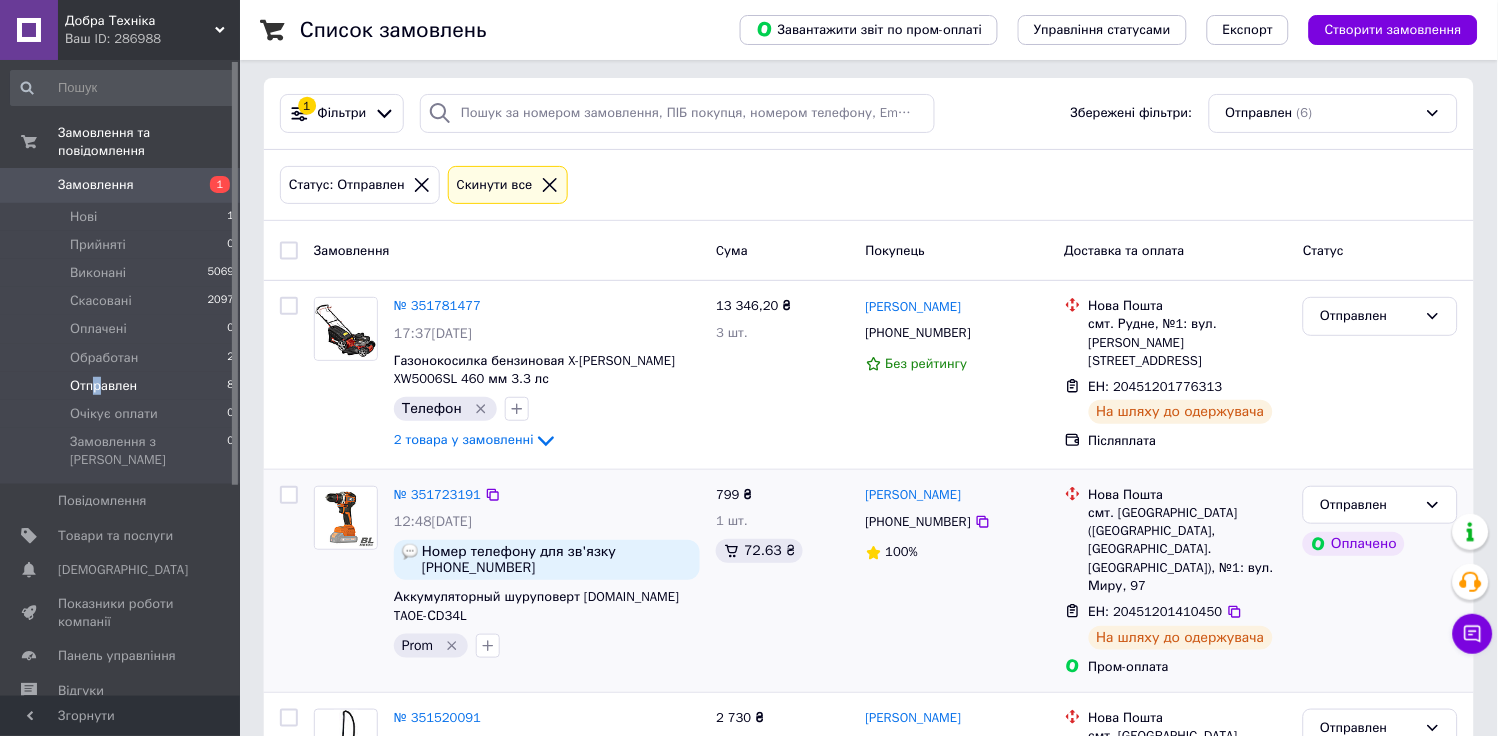 scroll, scrollTop: 0, scrollLeft: 0, axis: both 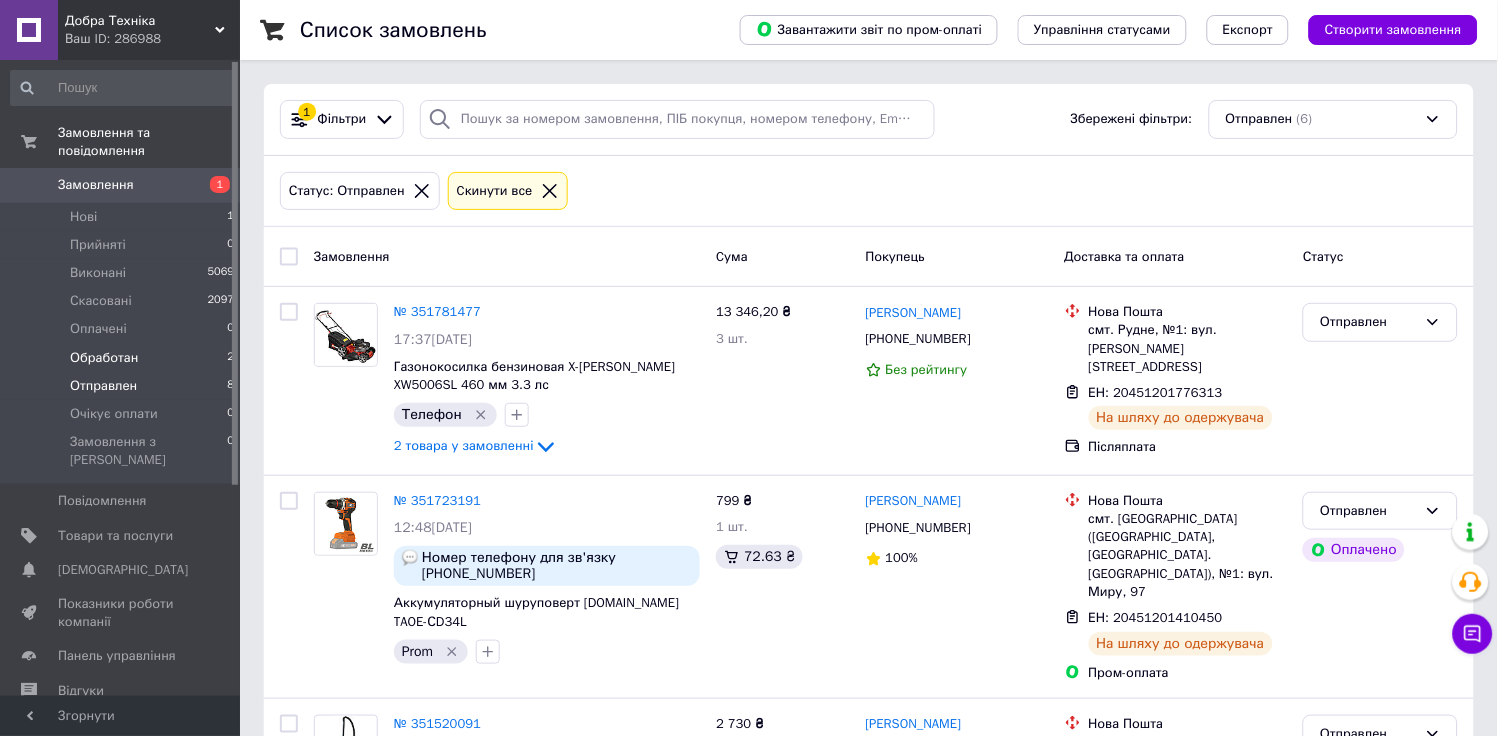 click on "Обработан" at bounding box center [104, 358] 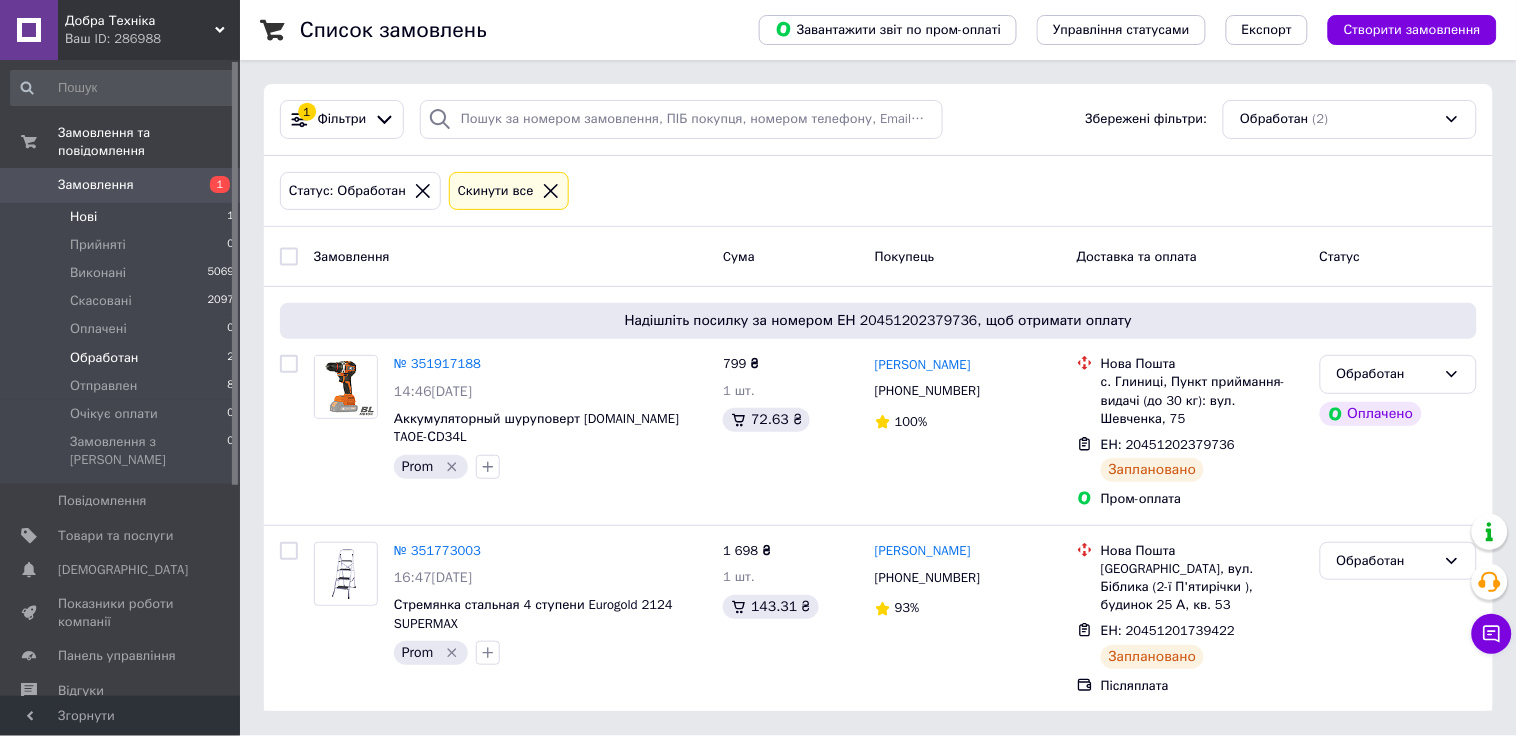 click on "Нові 1" at bounding box center [123, 217] 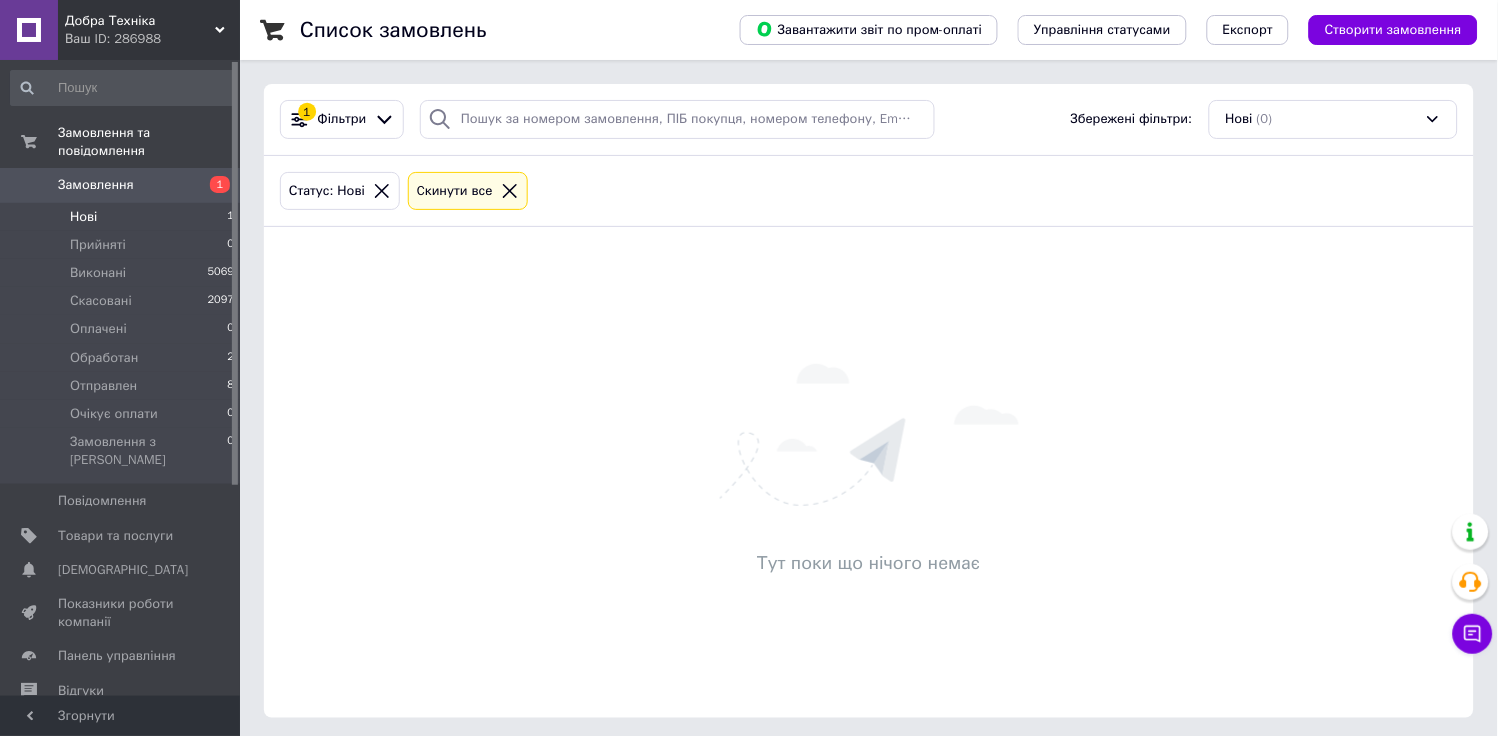 click on "Замовлення" at bounding box center [96, 185] 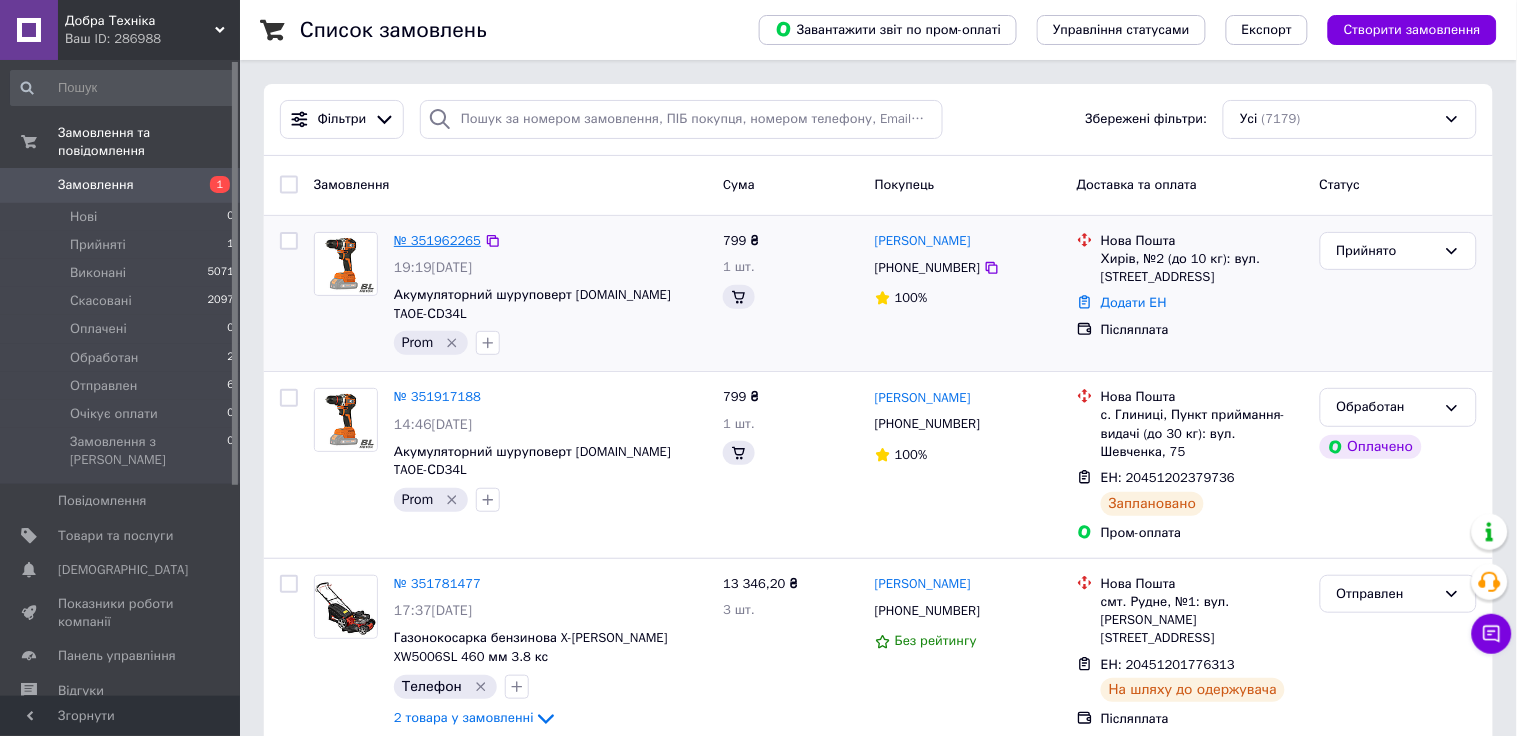 click on "№ 351962265" at bounding box center (437, 240) 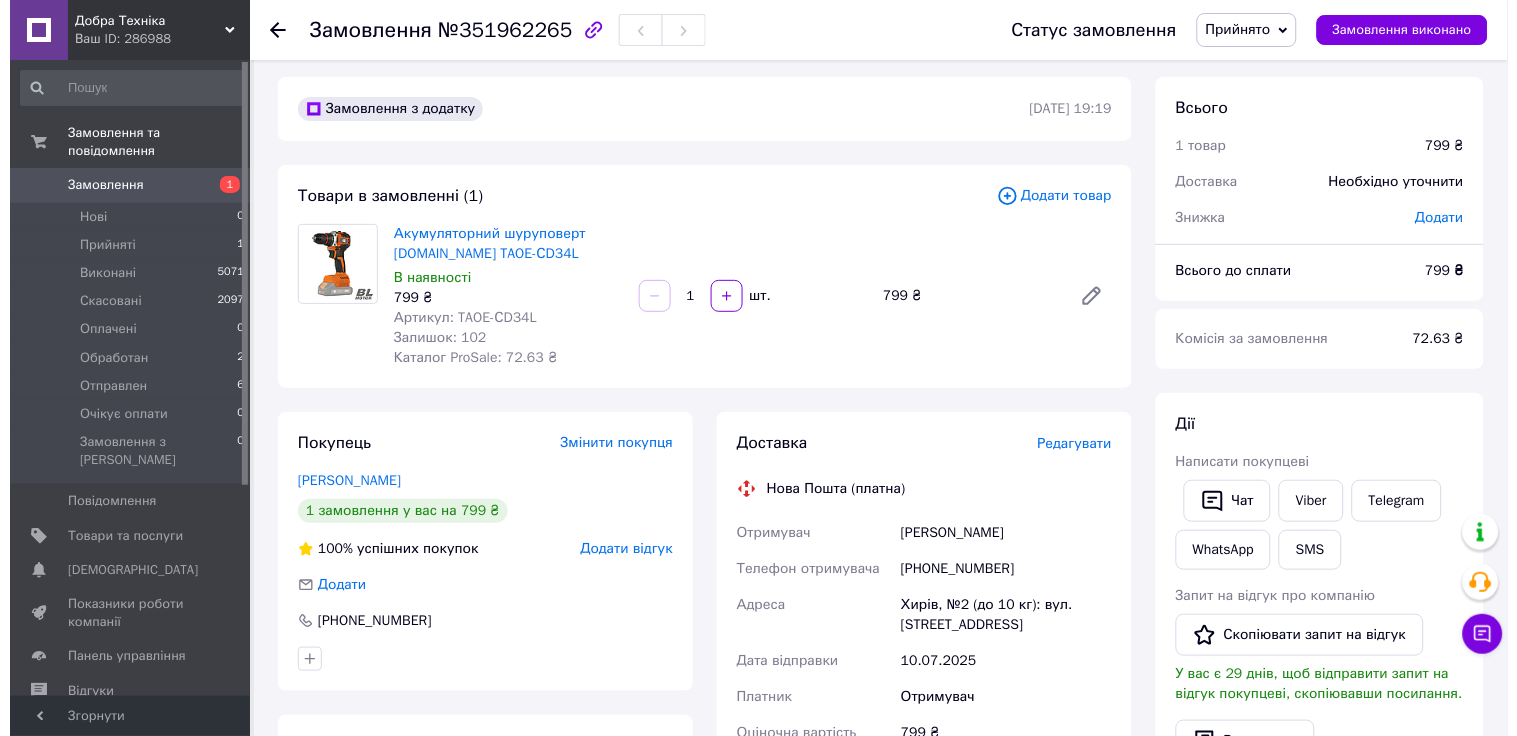 scroll, scrollTop: 0, scrollLeft: 0, axis: both 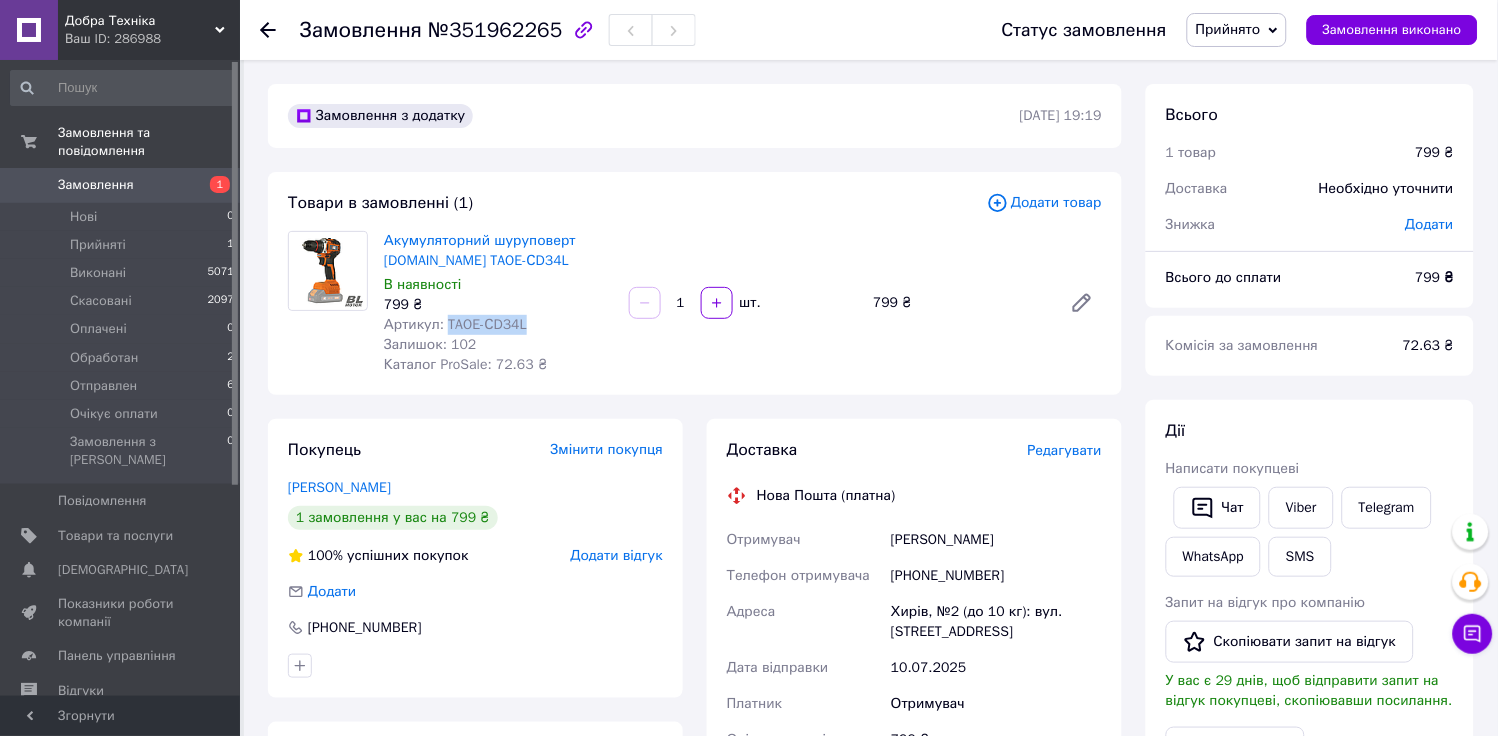 drag, startPoint x: 443, startPoint y: 325, endPoint x: 550, endPoint y: 324, distance: 107.00467 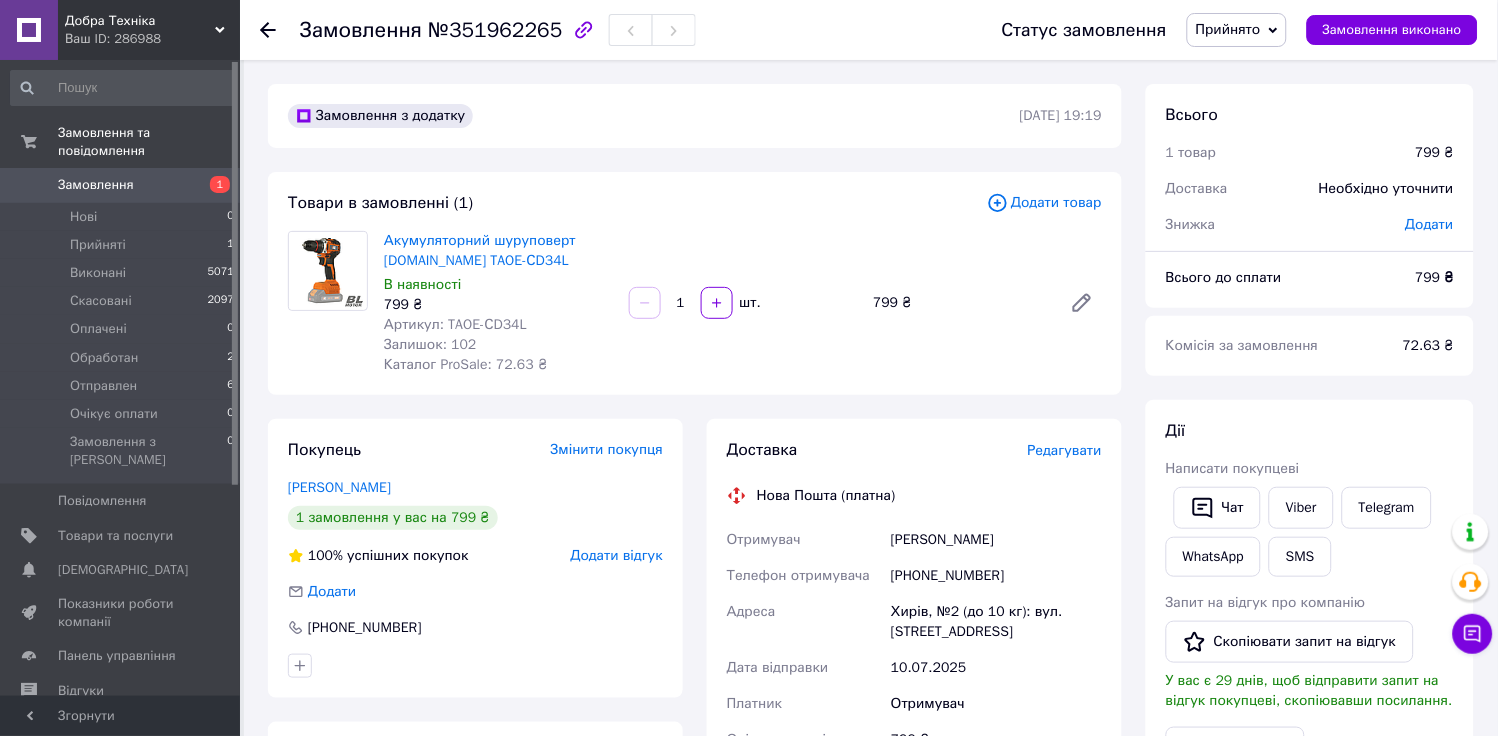 click on "Редагувати" at bounding box center (1065, 450) 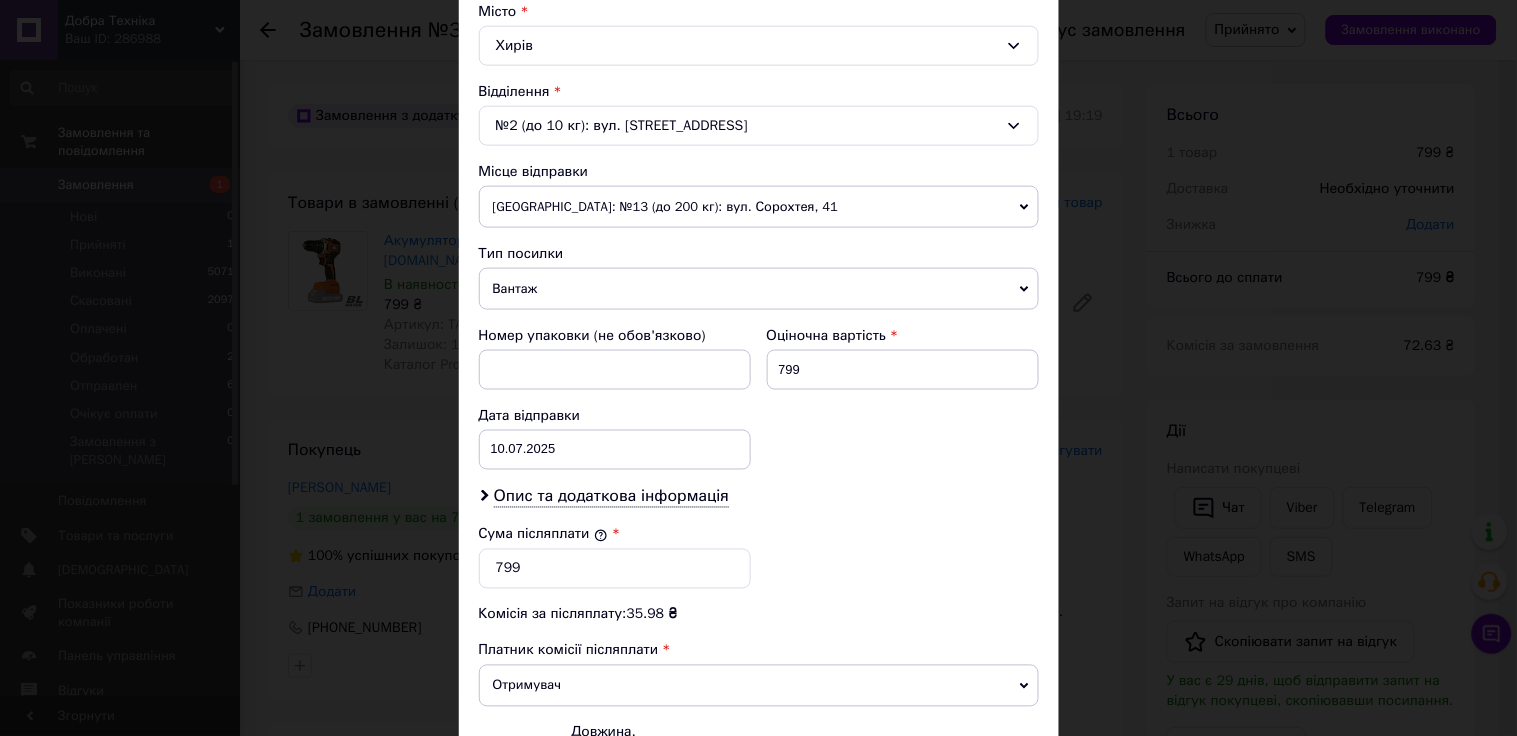 scroll, scrollTop: 555, scrollLeft: 0, axis: vertical 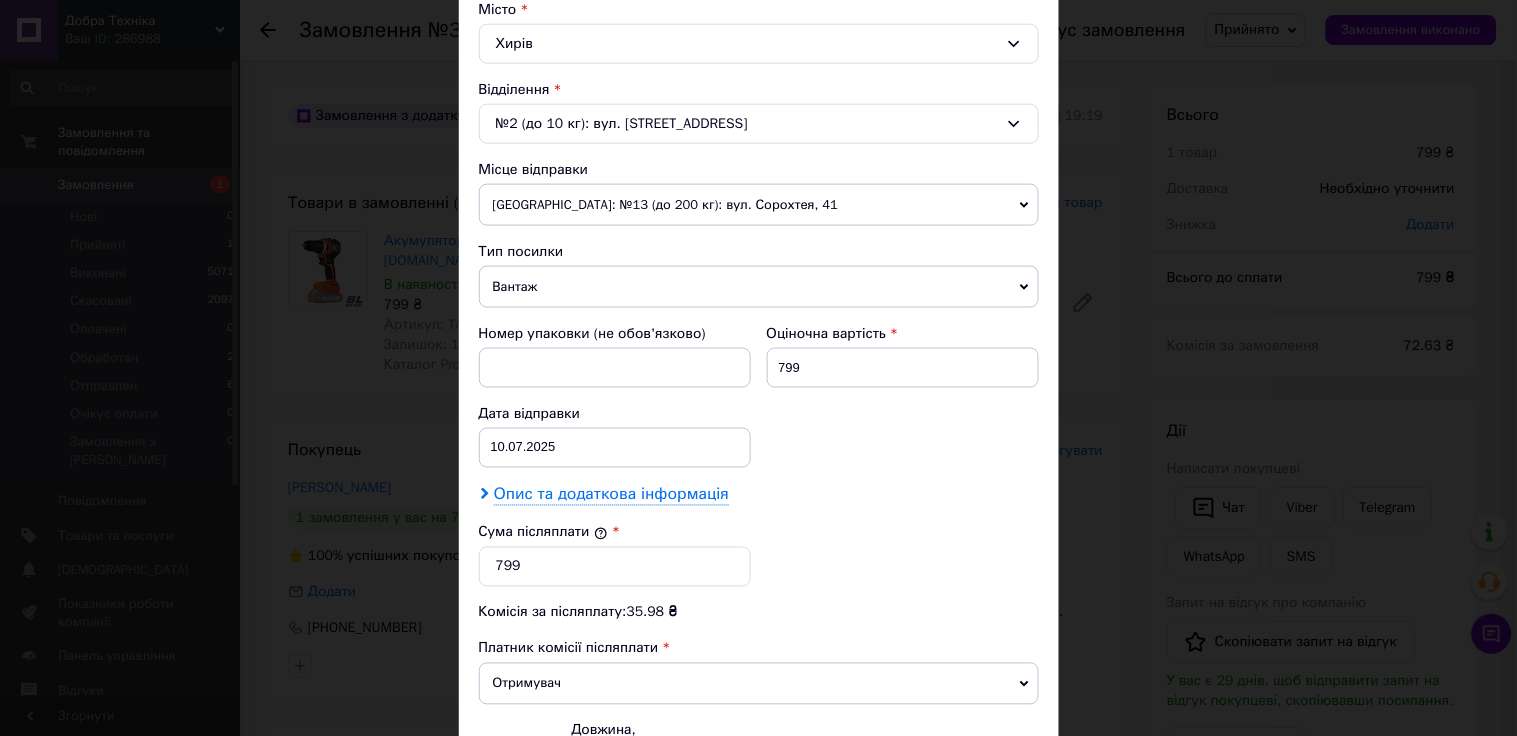 click on "Опис та додаткова інформація" at bounding box center (611, 495) 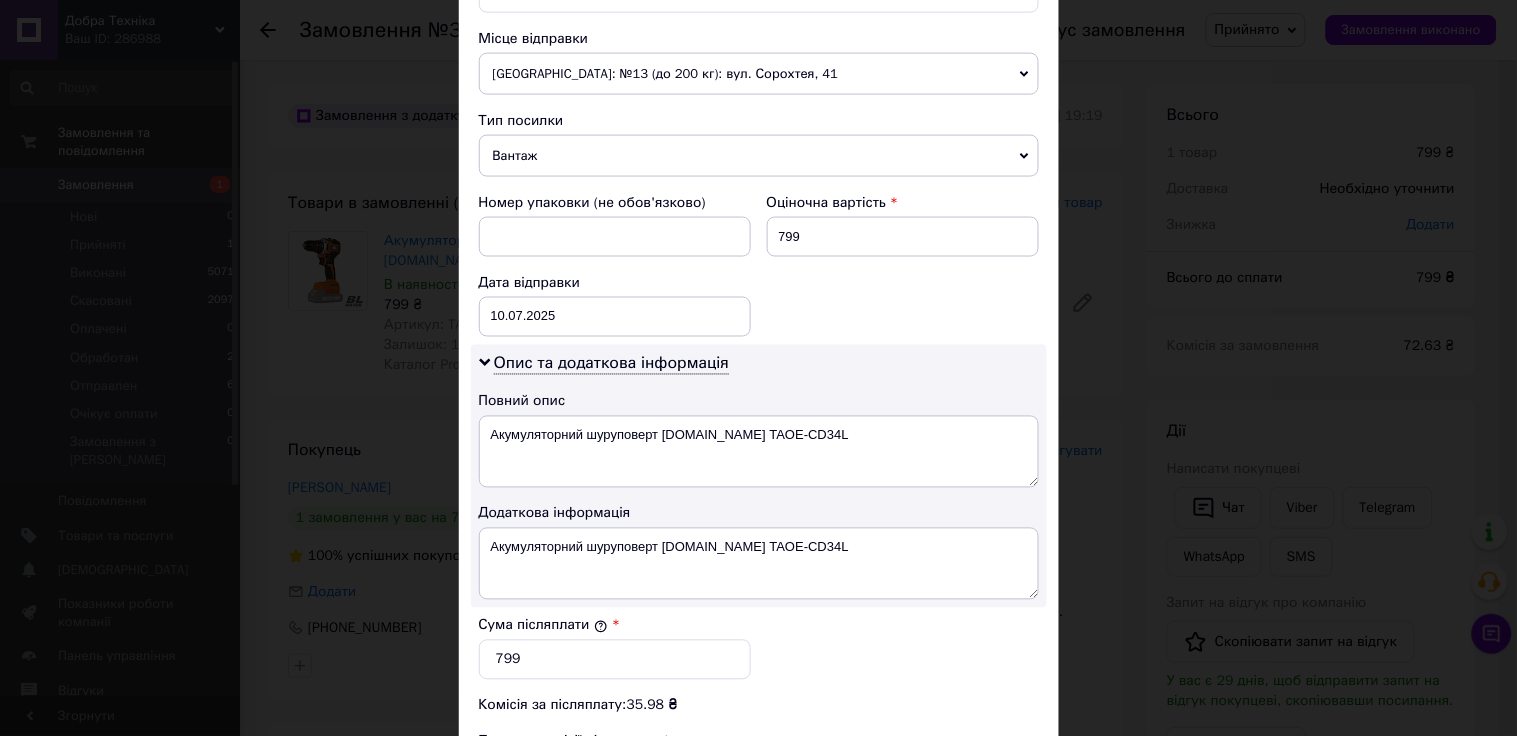 scroll, scrollTop: 444, scrollLeft: 0, axis: vertical 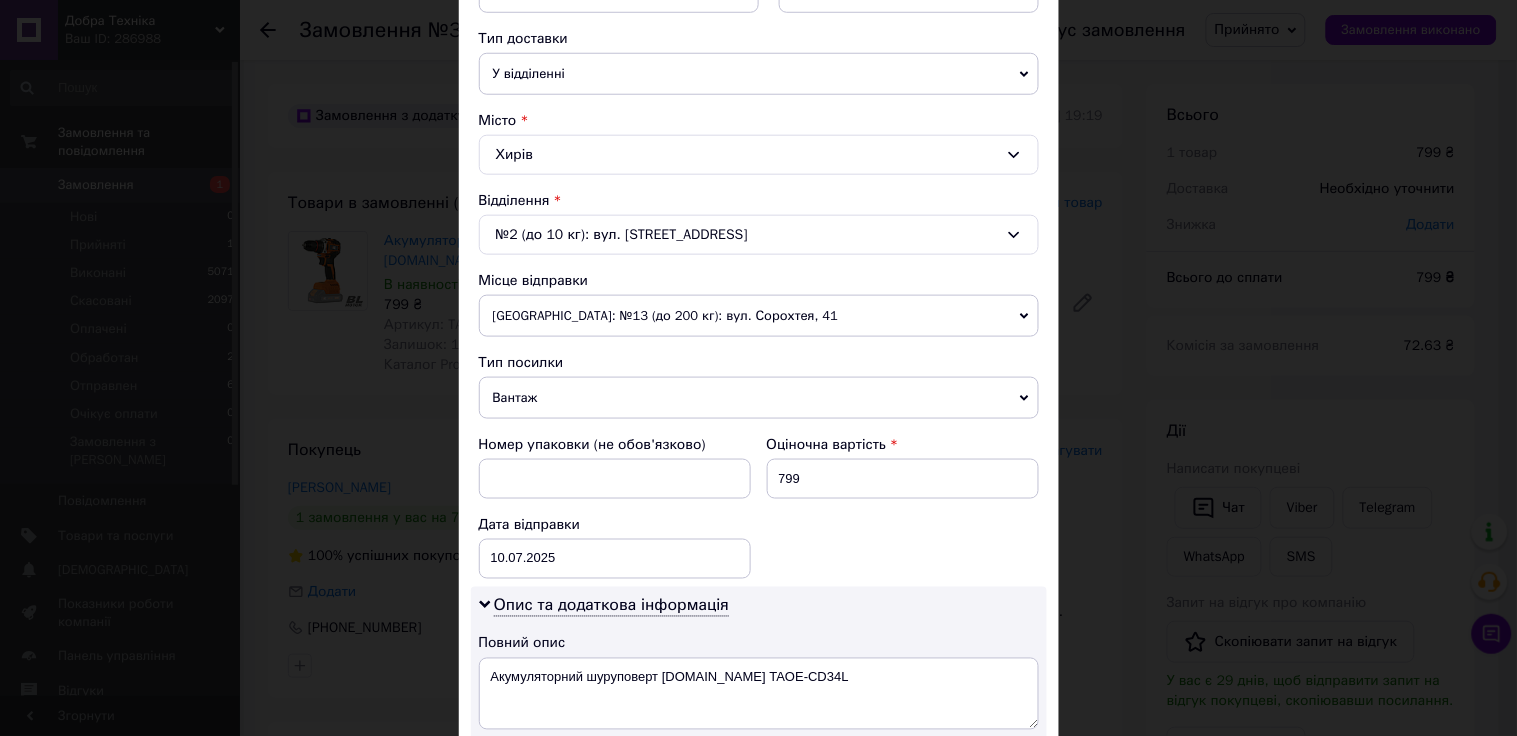 click on "[GEOGRAPHIC_DATA]: №13 (до 200 кг): вул. Сорохтея, 41" at bounding box center [759, 316] 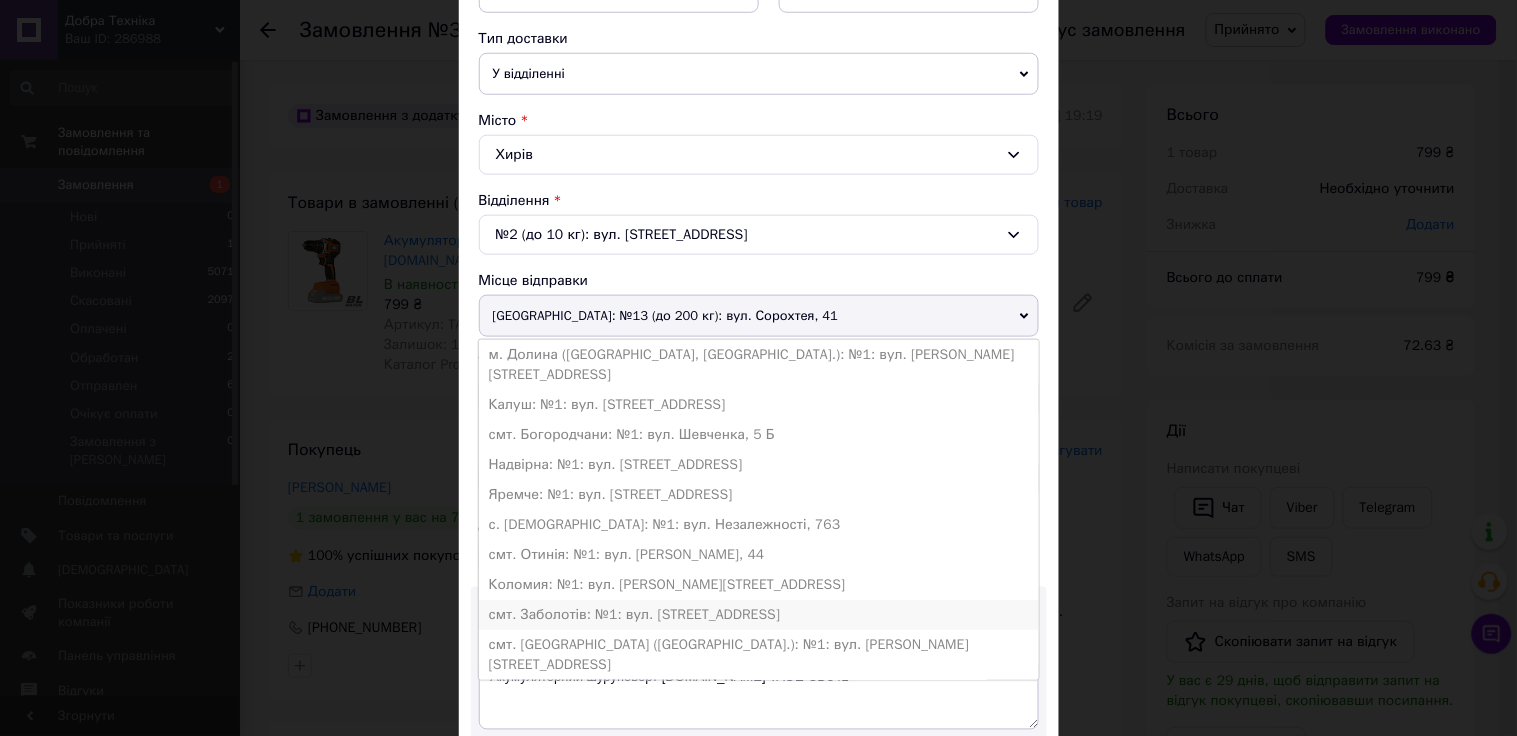 click on "смт. Заболотів: №1: вул. [STREET_ADDRESS]" at bounding box center (759, 615) 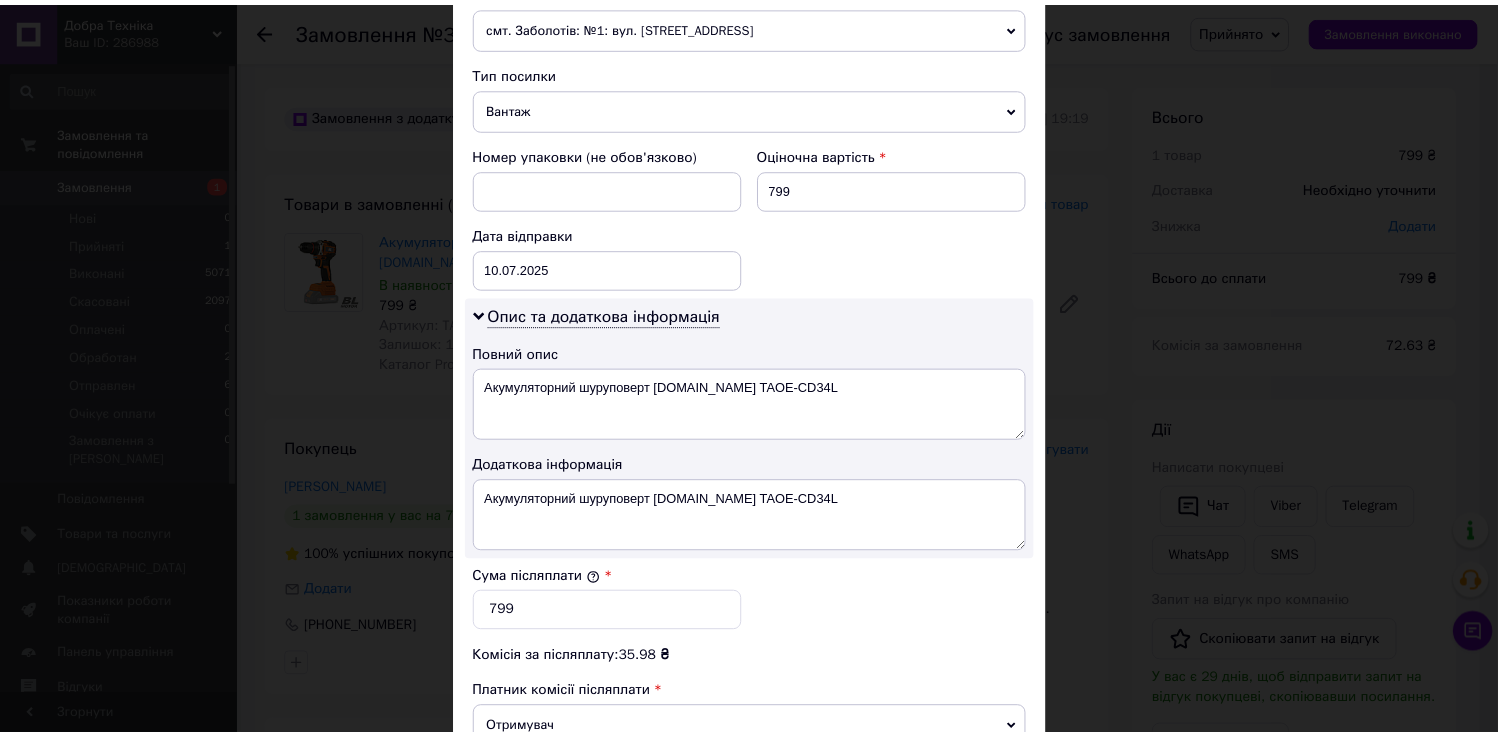 scroll, scrollTop: 1016, scrollLeft: 0, axis: vertical 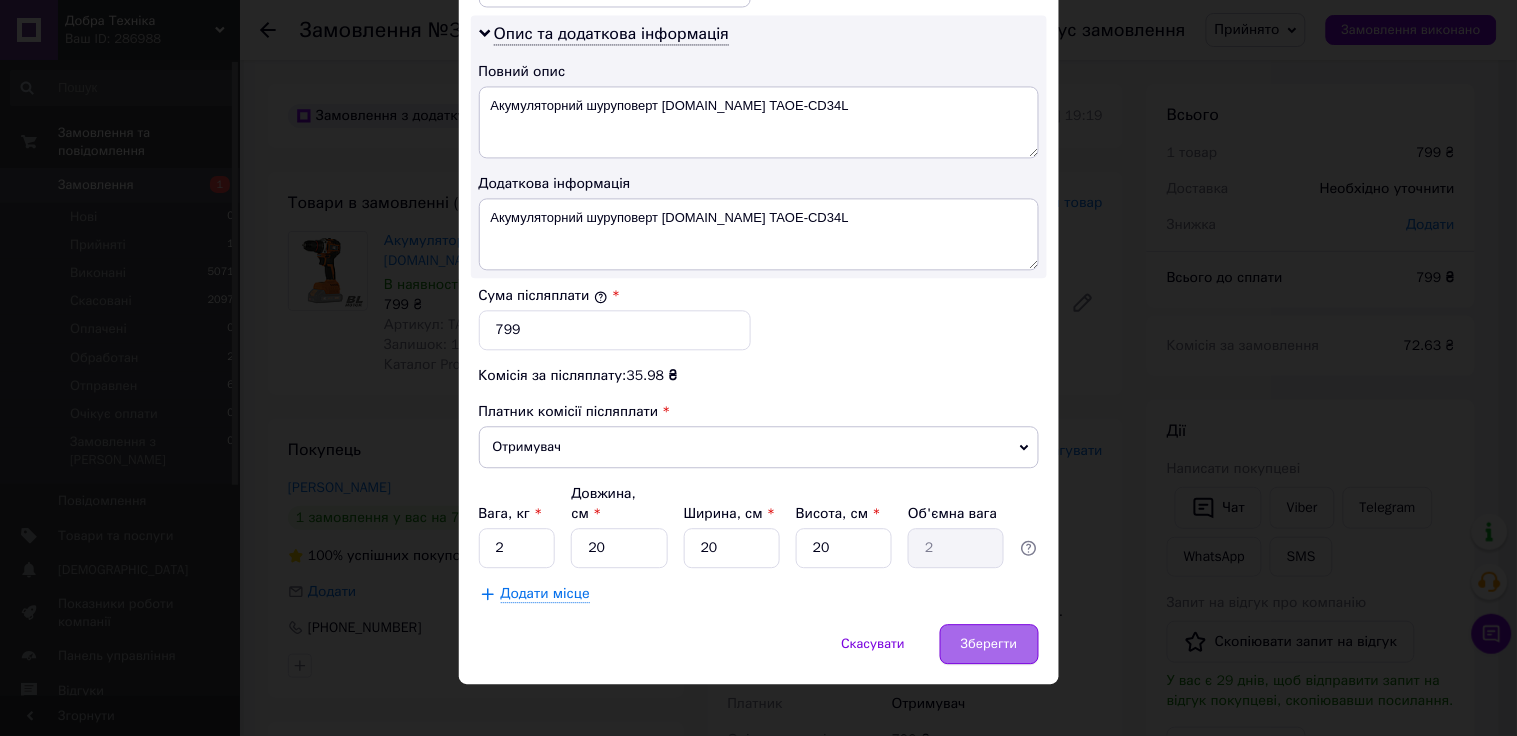 click on "Зберегти" at bounding box center [989, 644] 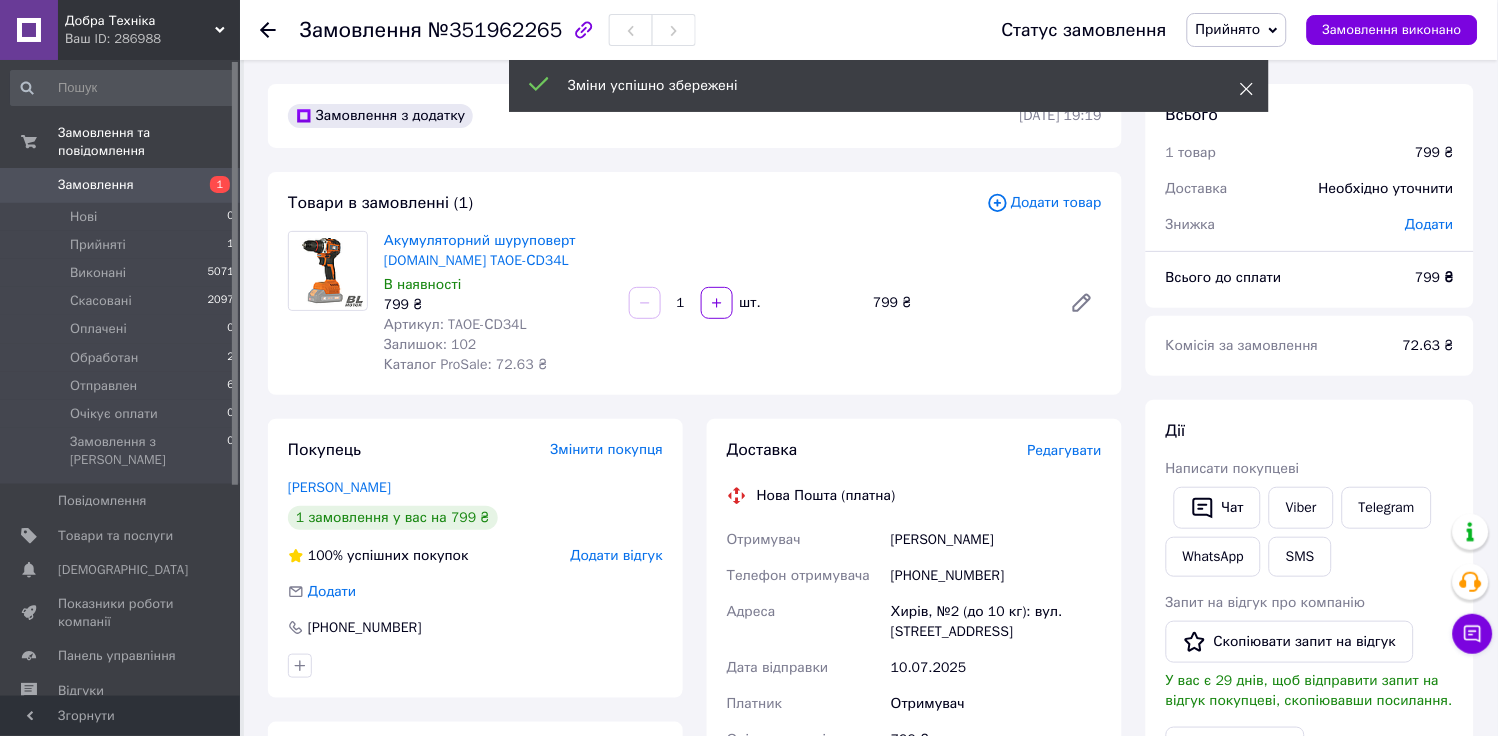 click 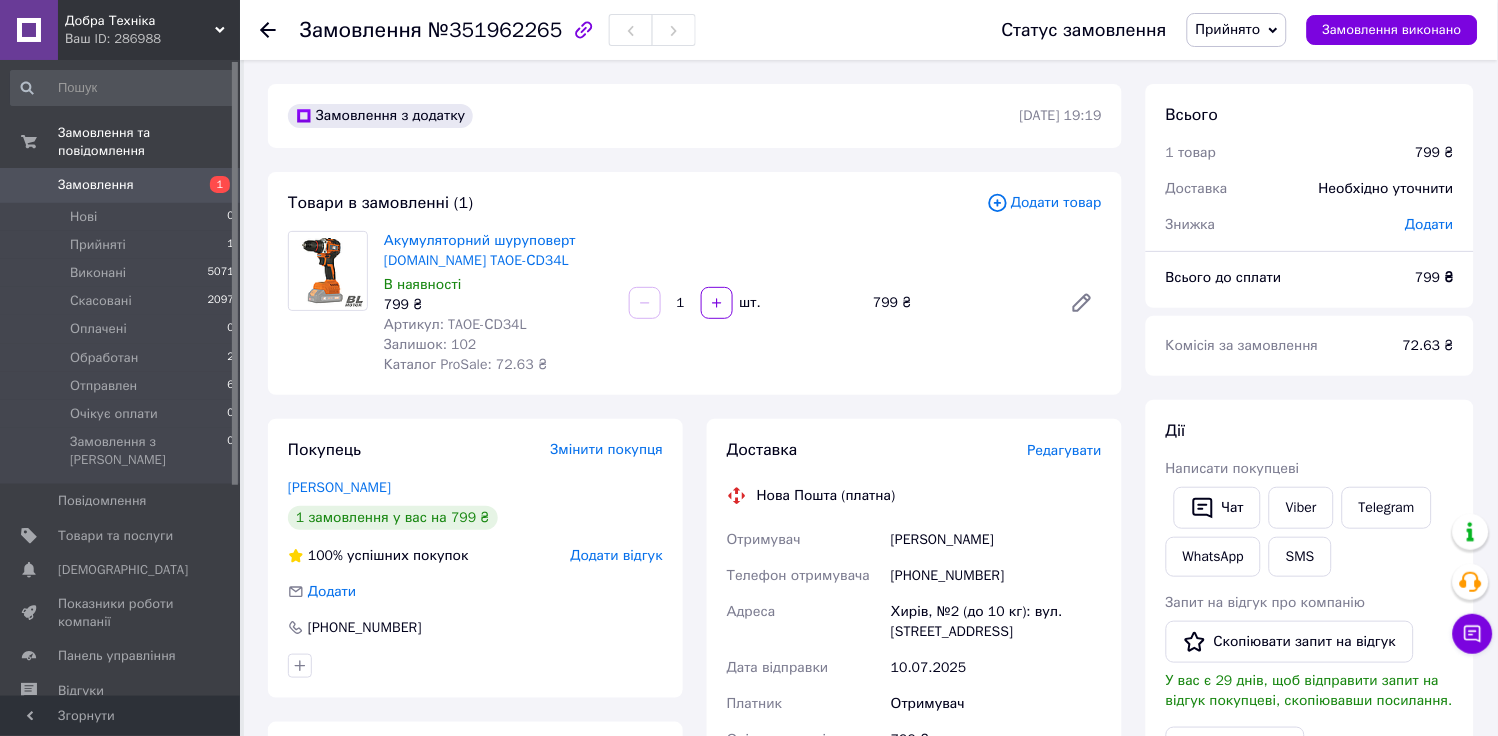 click on "Прийнято" at bounding box center [1228, 29] 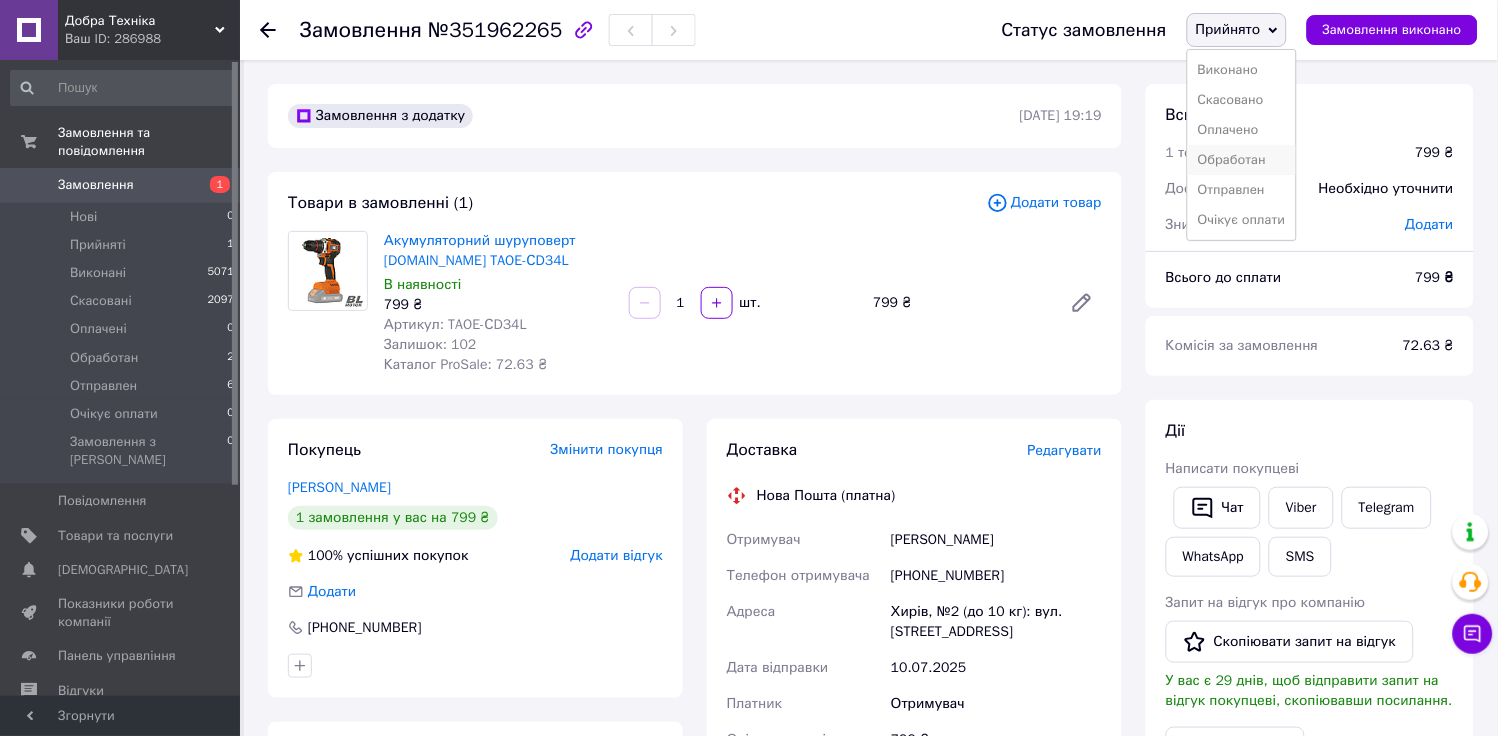 click on "Обработан" at bounding box center [1242, 160] 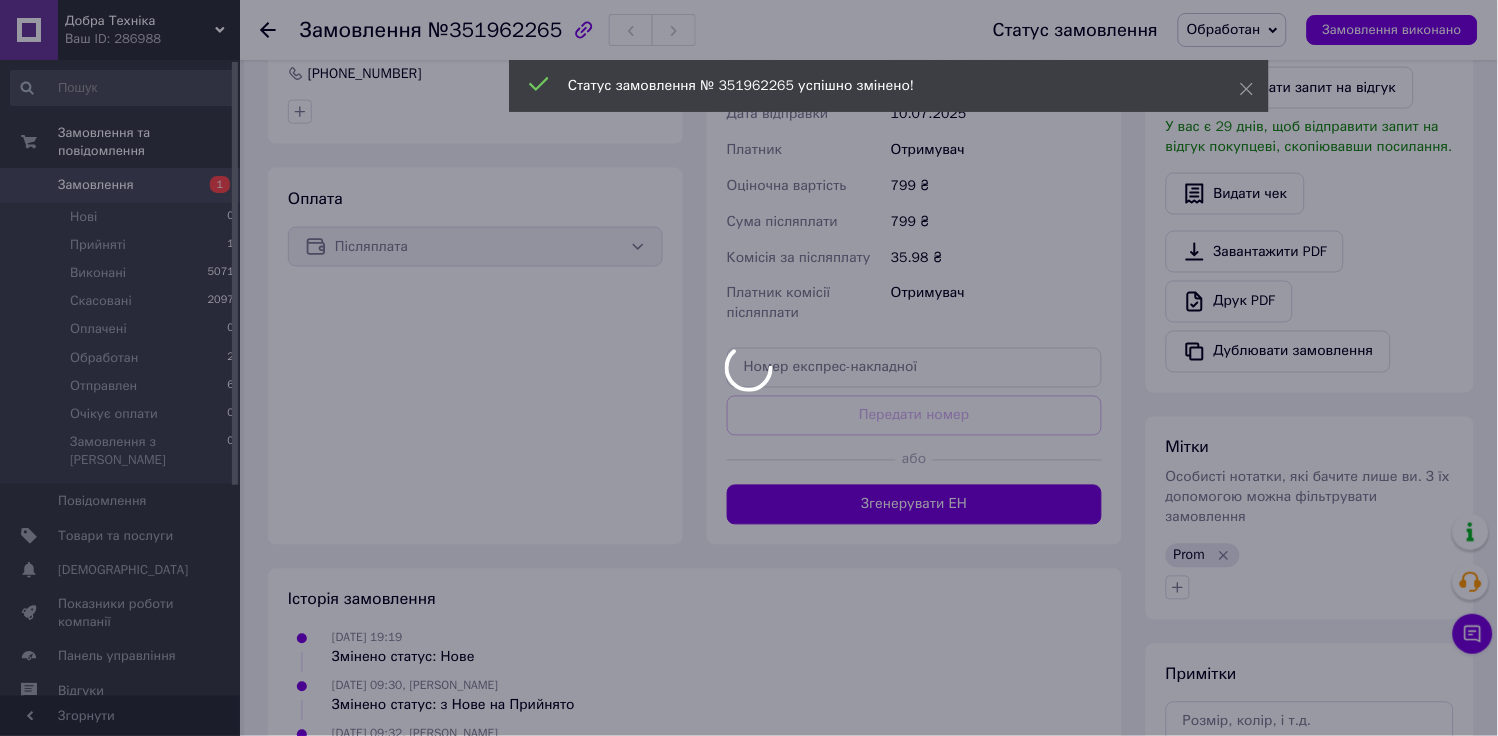 scroll, scrollTop: 555, scrollLeft: 0, axis: vertical 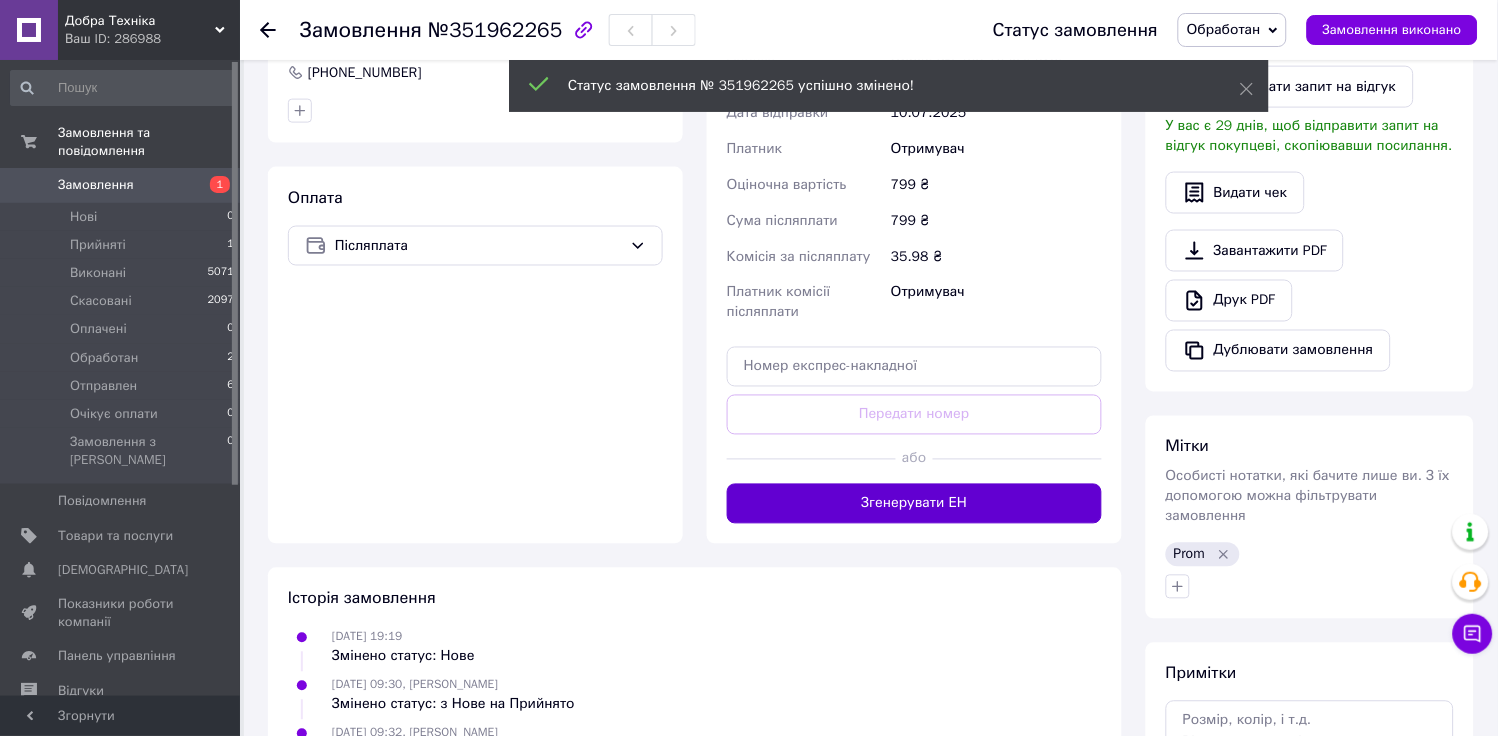 click on "Згенерувати ЕН" at bounding box center [914, 504] 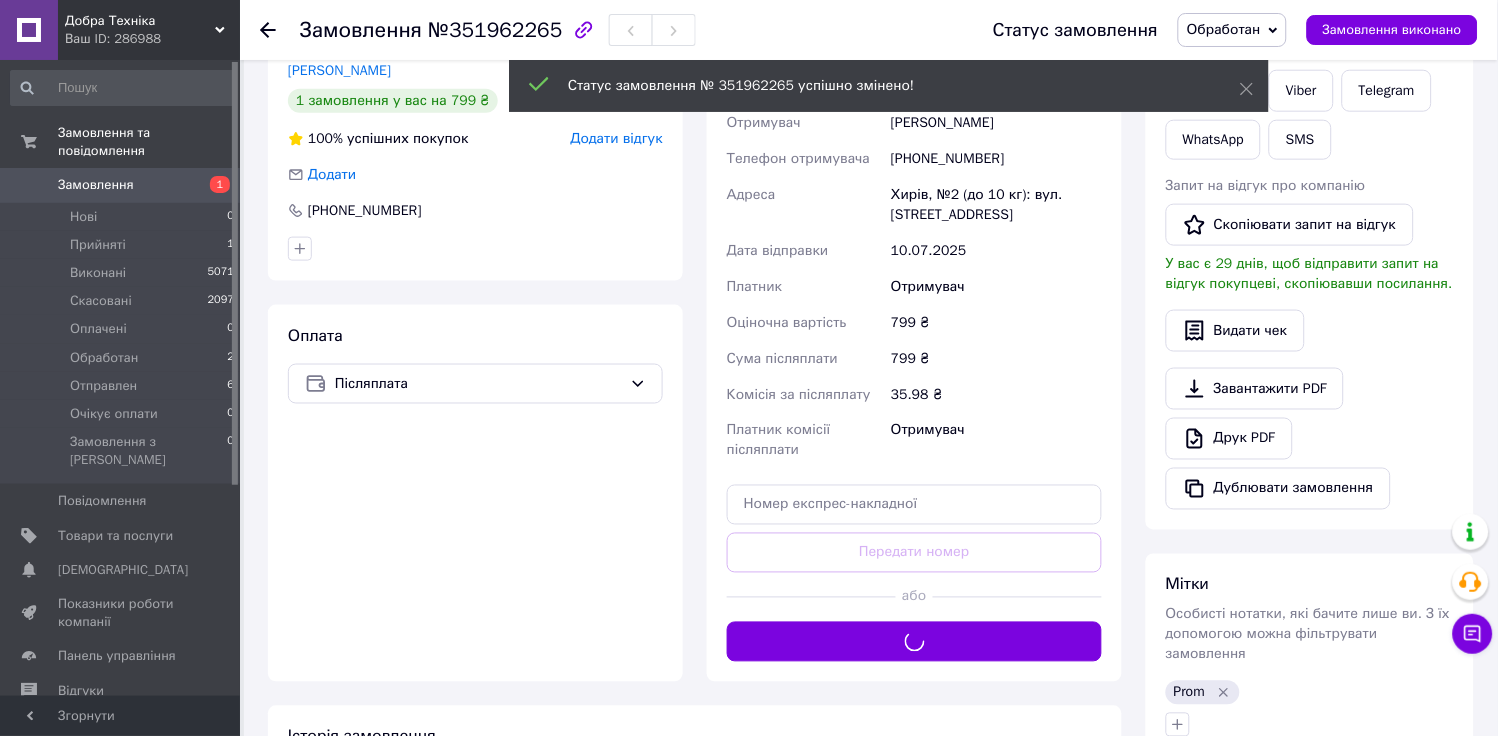 scroll, scrollTop: 222, scrollLeft: 0, axis: vertical 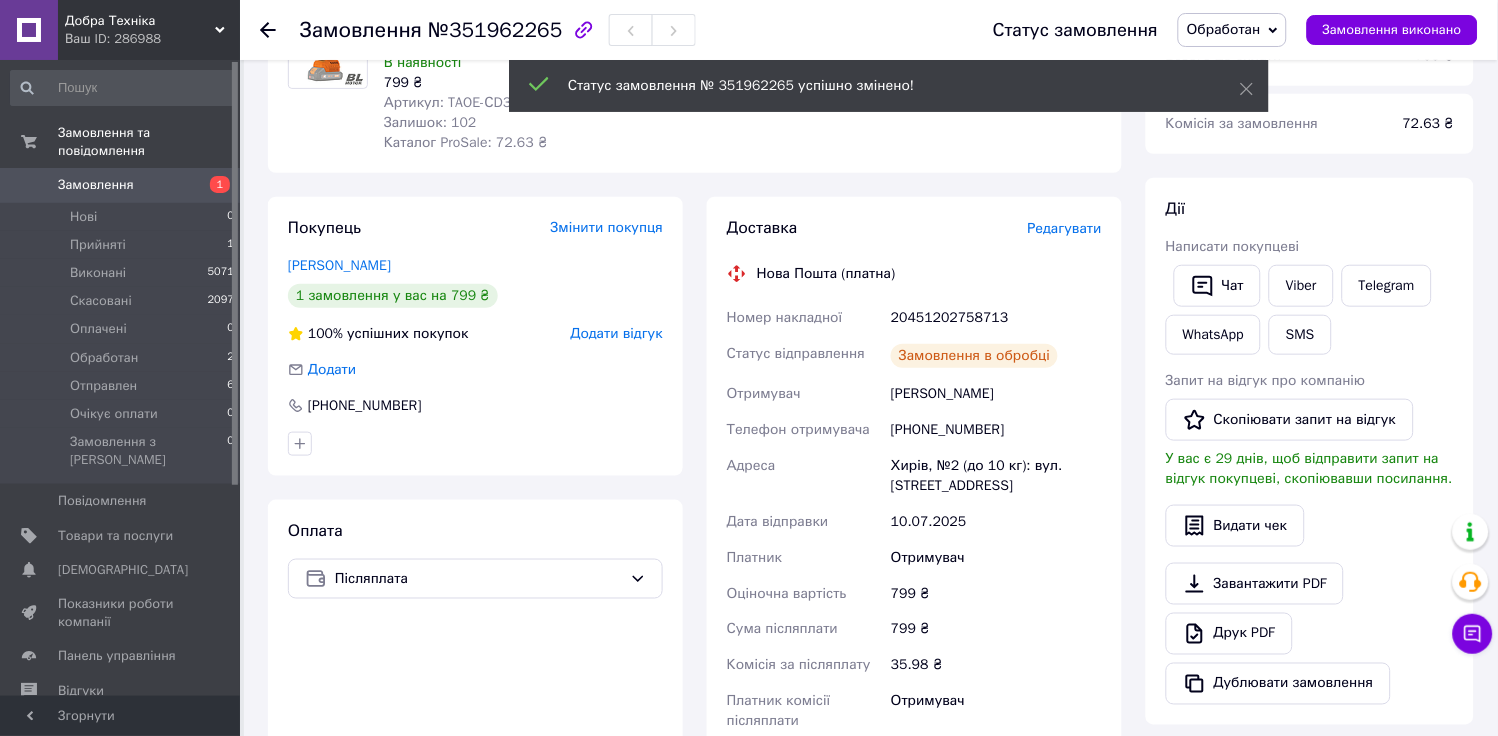 drag, startPoint x: 933, startPoint y: 405, endPoint x: 1051, endPoint y: 403, distance: 118.016945 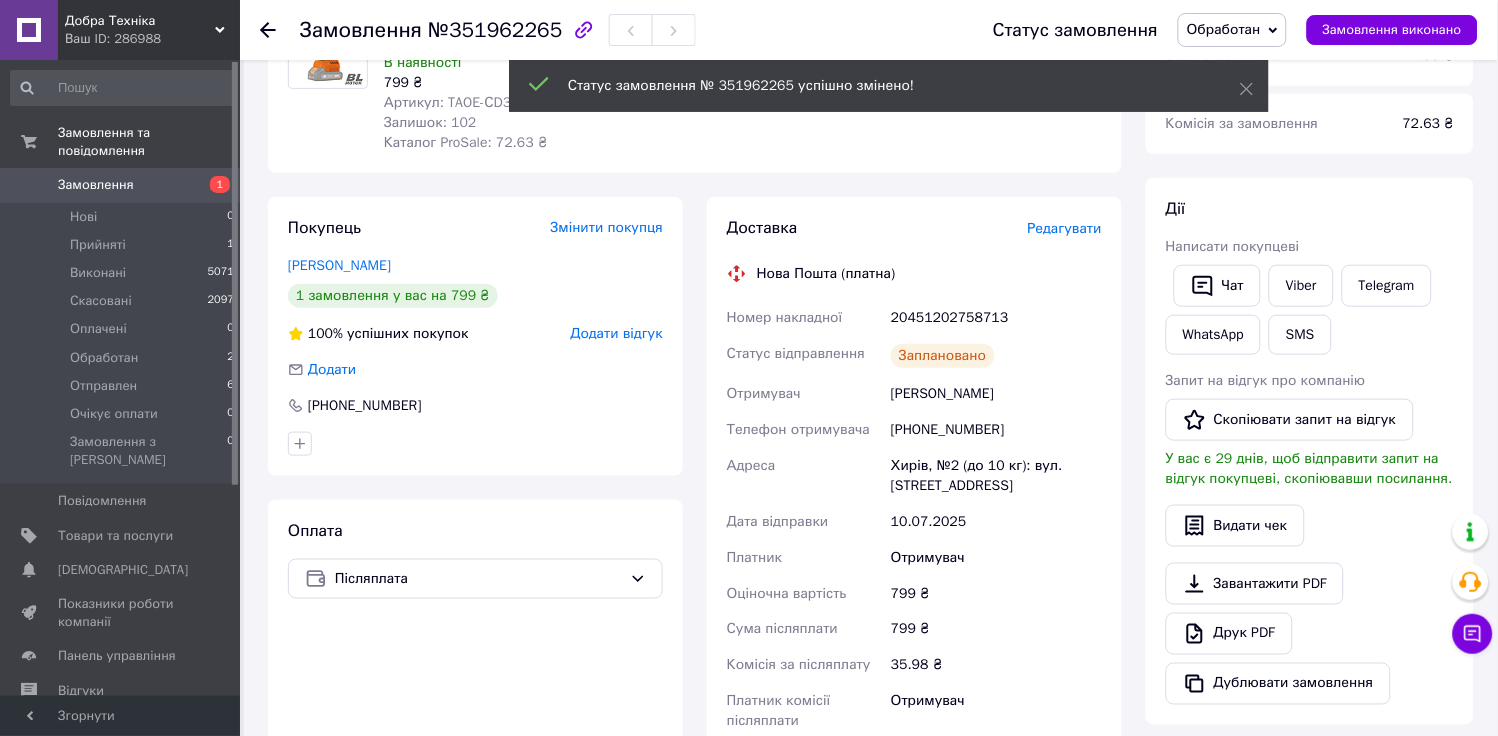 copy on "Отримувач Прокопець Андрій" 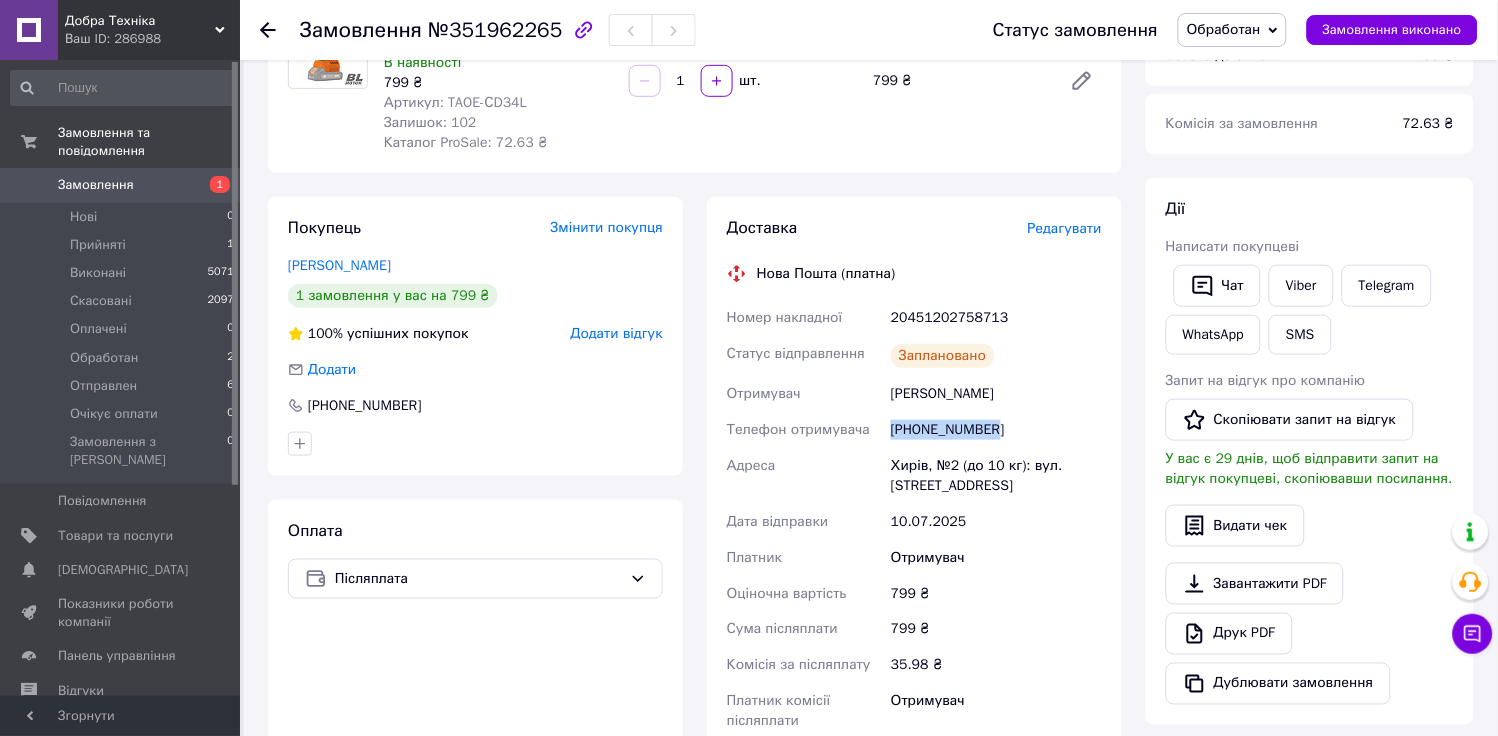 drag, startPoint x: 890, startPoint y: 428, endPoint x: 1072, endPoint y: 435, distance: 182.13457 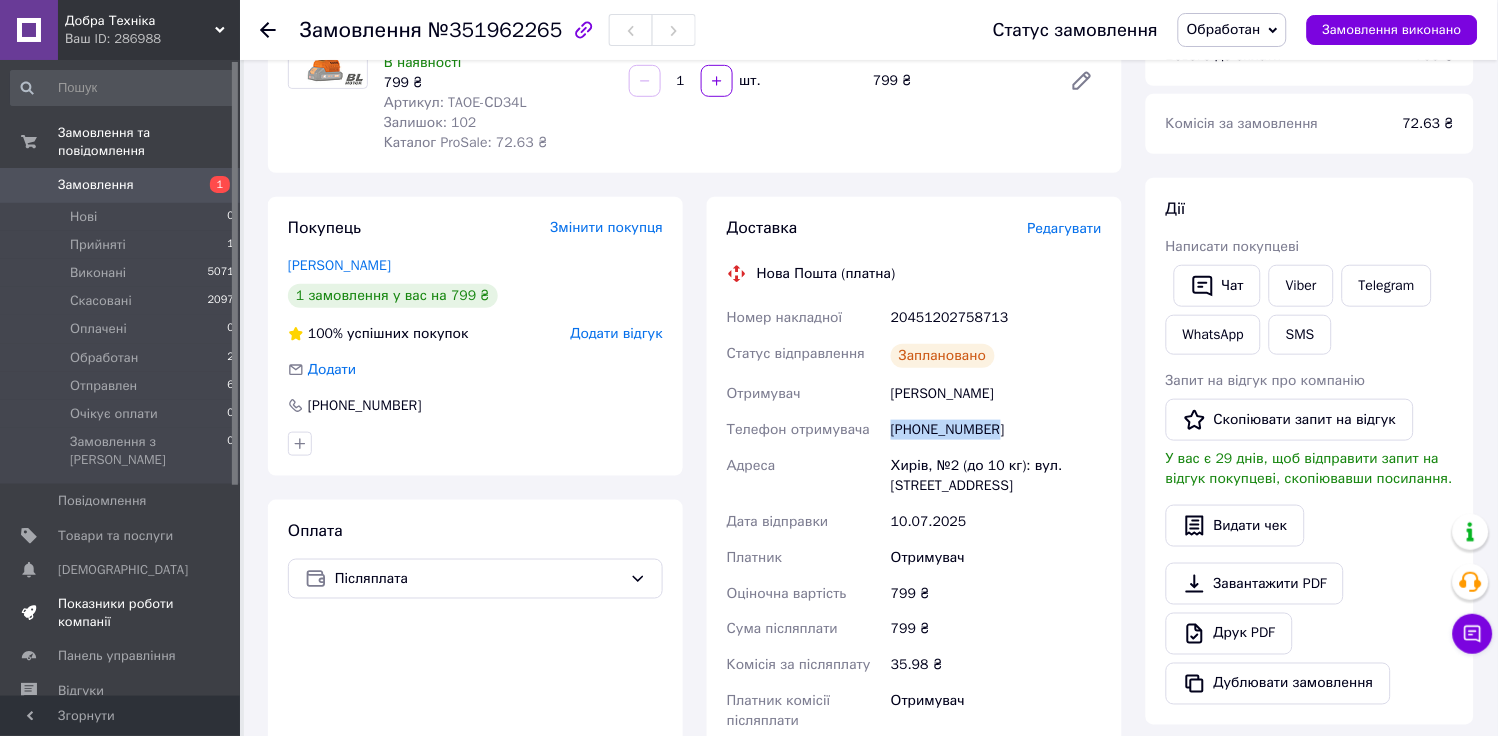 copy on "[PHONE_NUMBER]" 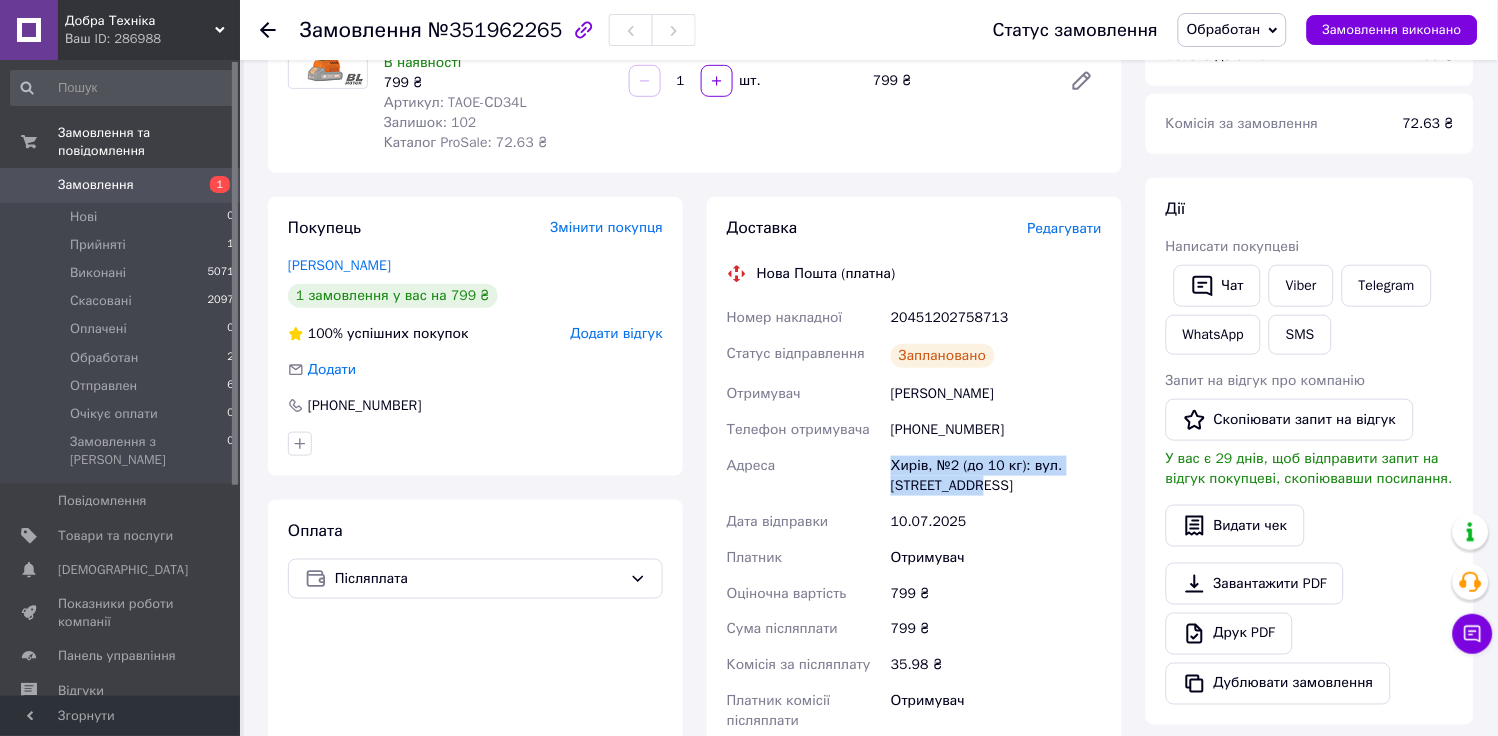 drag, startPoint x: 884, startPoint y: 464, endPoint x: 1013, endPoint y: 491, distance: 131.7953 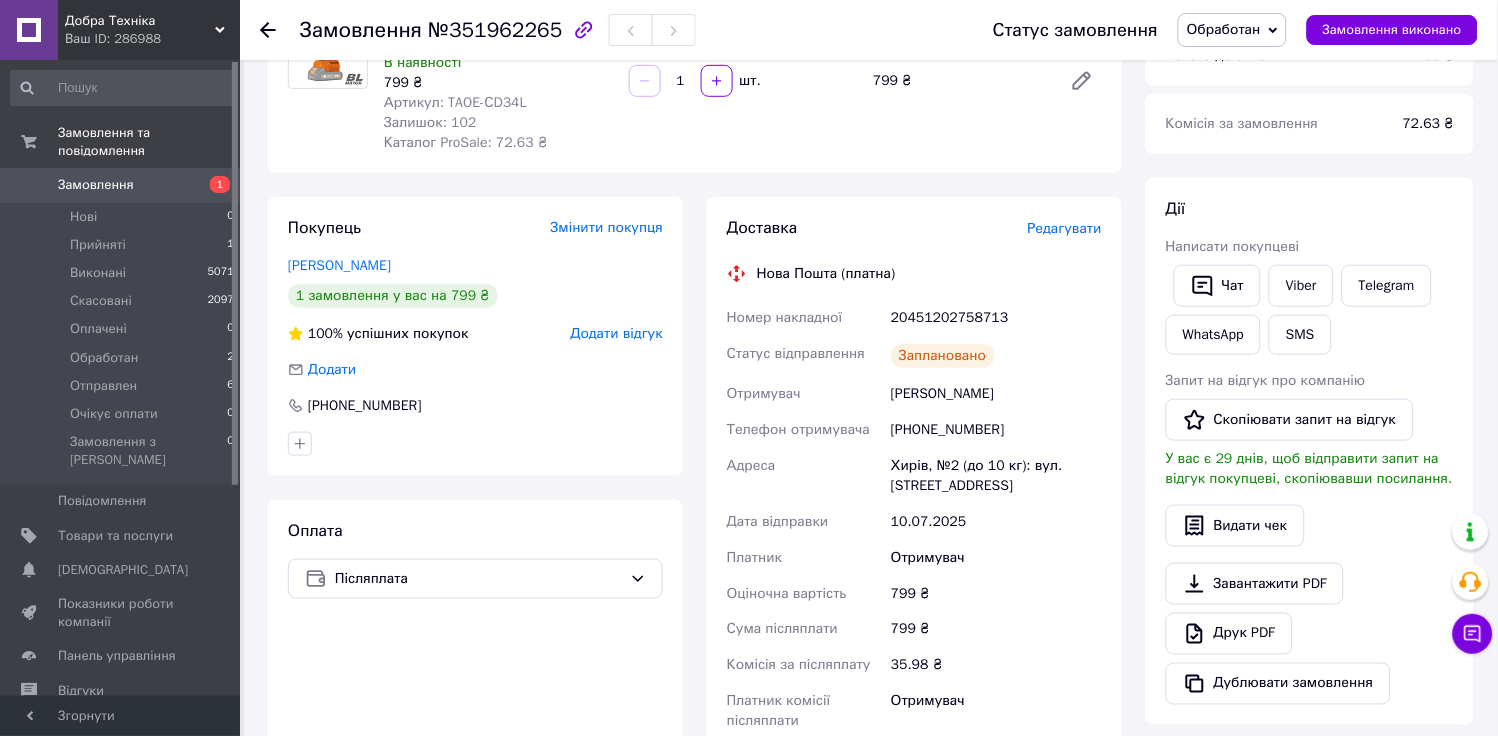 click on "20451202758713" at bounding box center [996, 318] 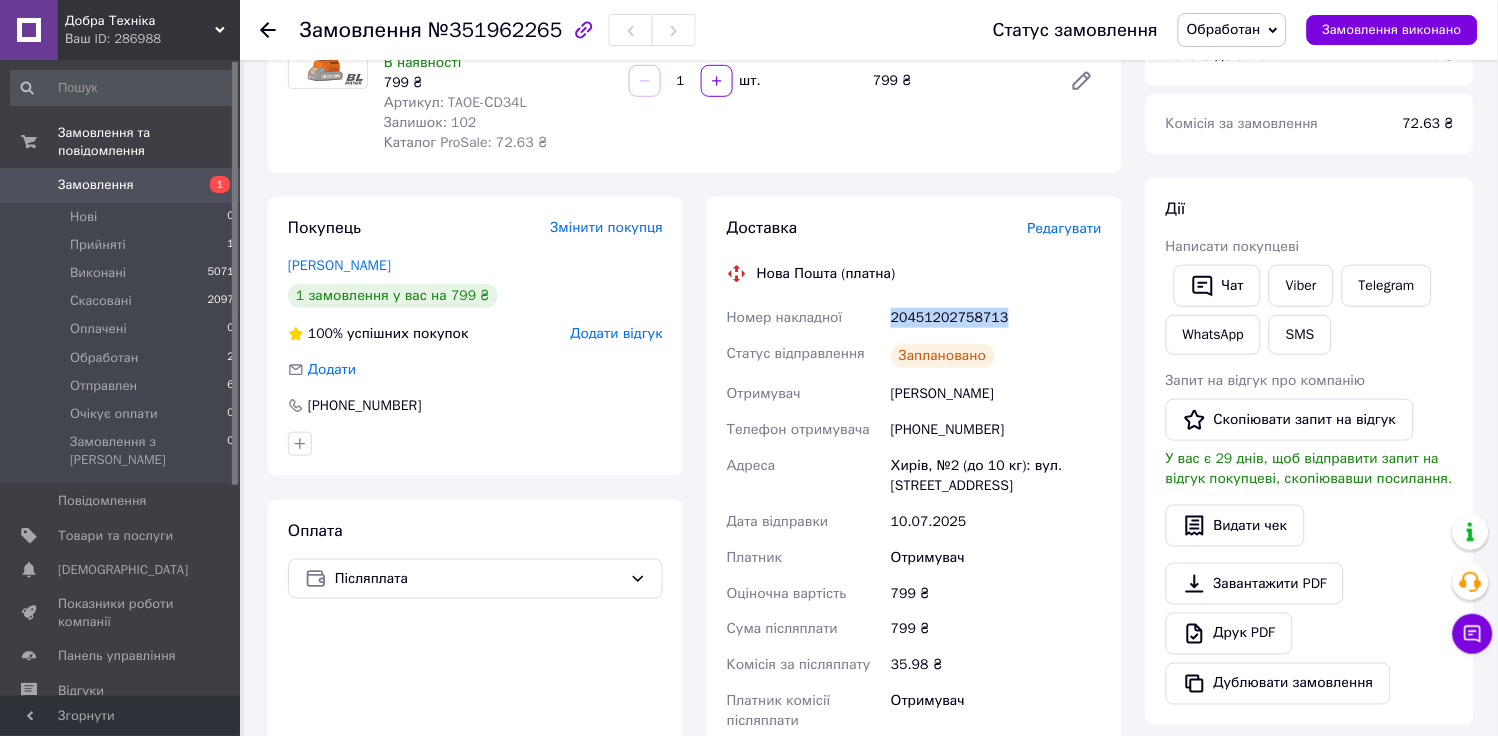 click on "20451202758713" at bounding box center [996, 318] 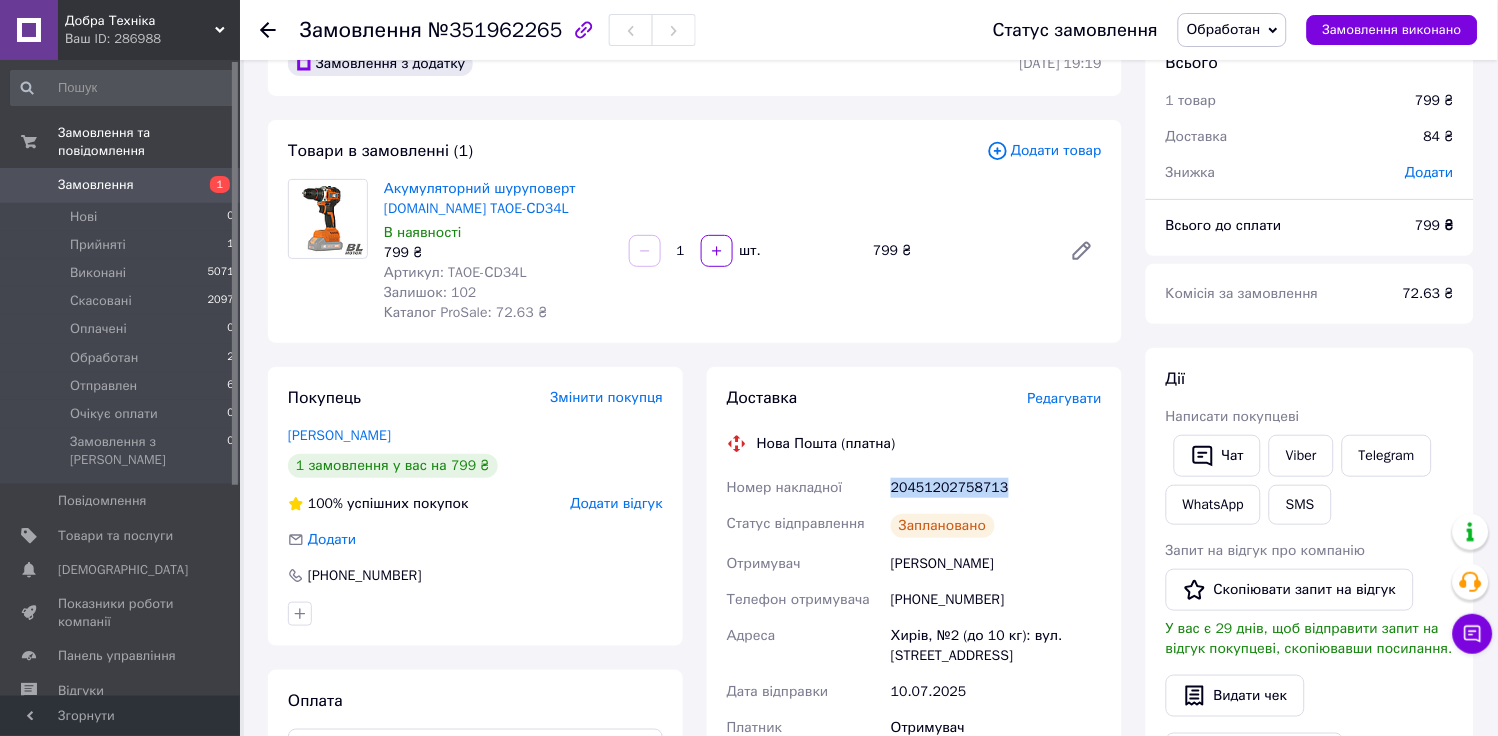 scroll, scrollTop: 0, scrollLeft: 0, axis: both 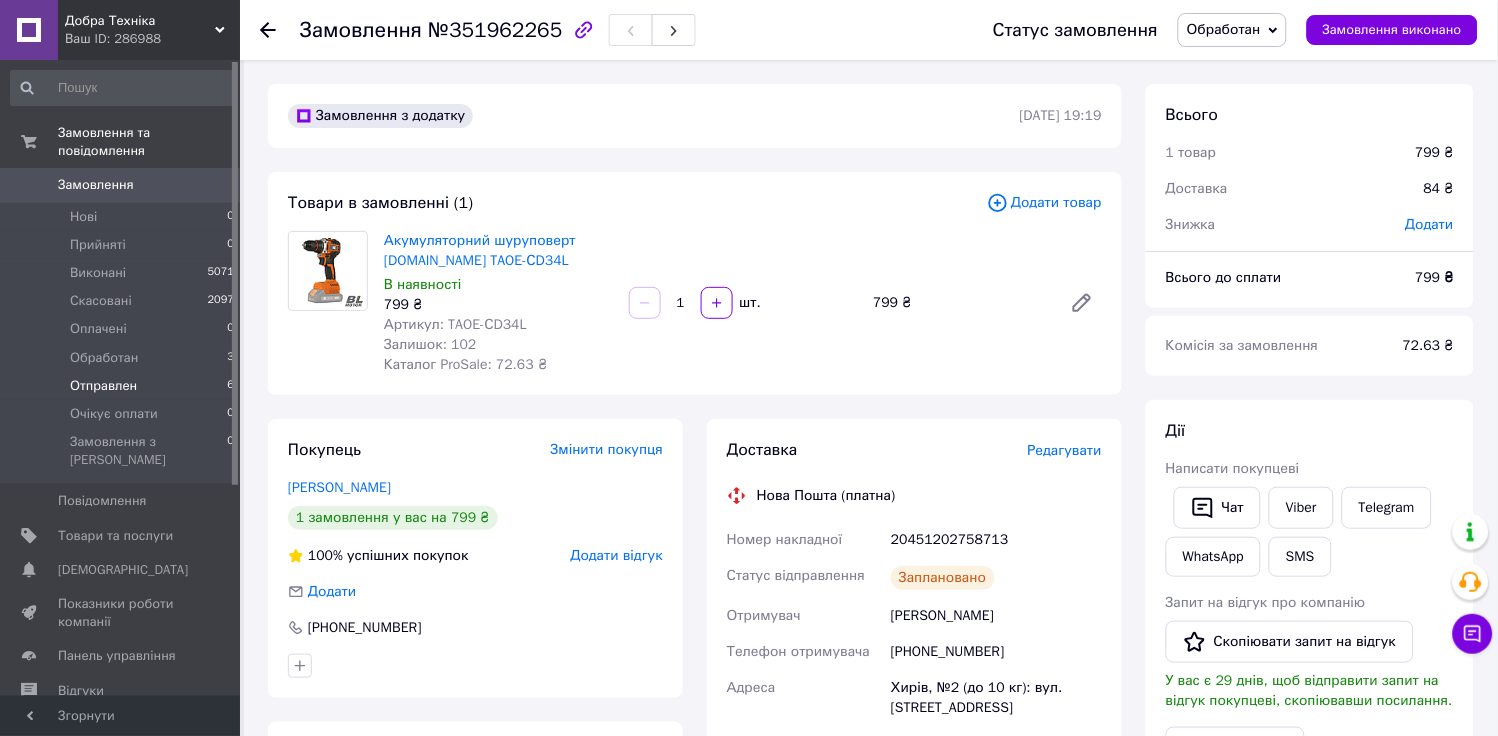 click on "Отправлен" at bounding box center [103, 386] 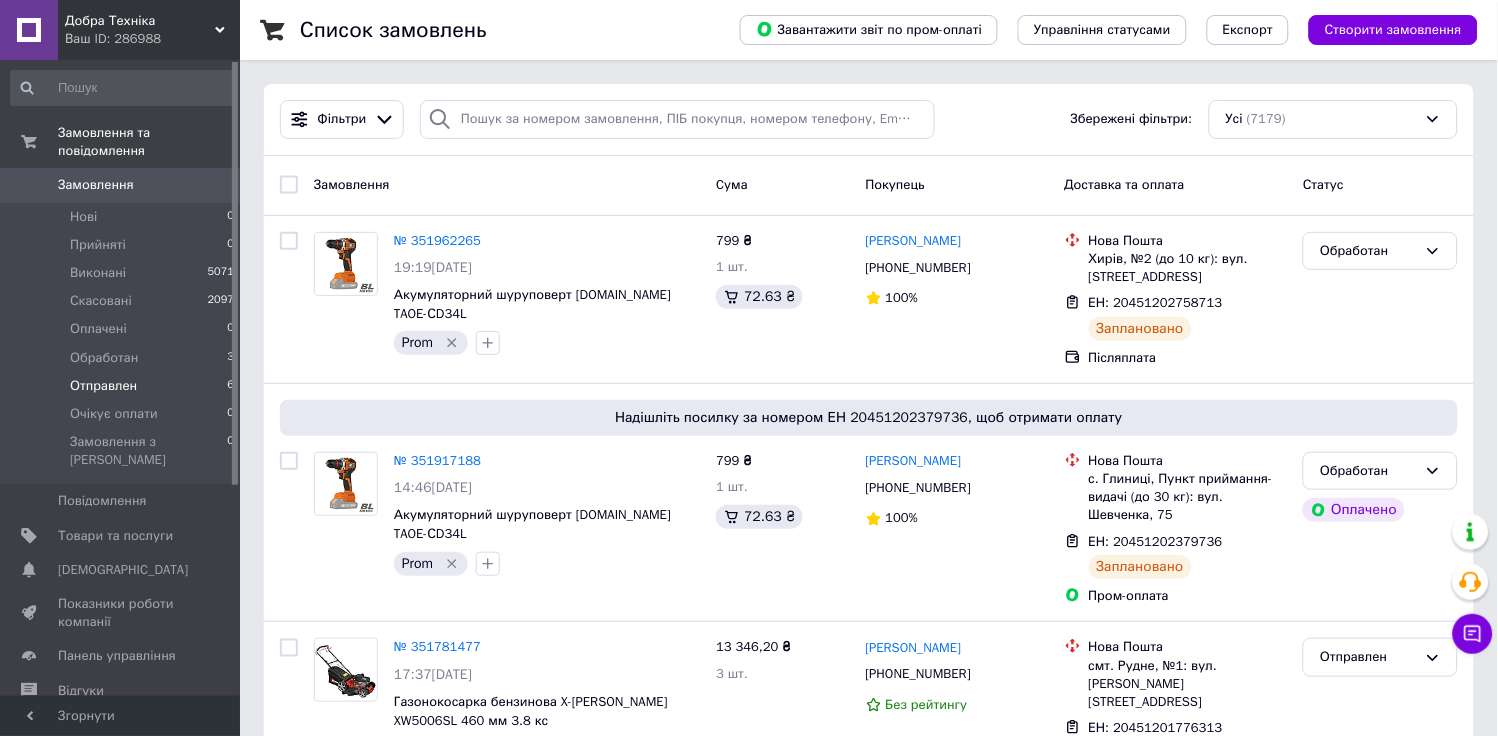 click on "Отправлен" at bounding box center (103, 386) 